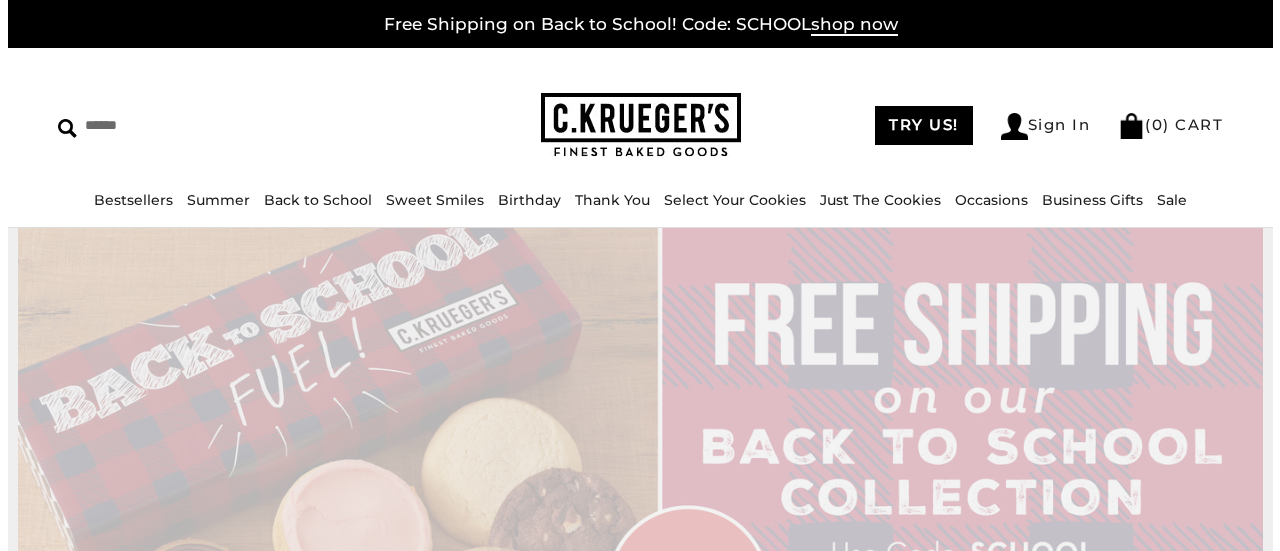 scroll, scrollTop: 0, scrollLeft: 0, axis: both 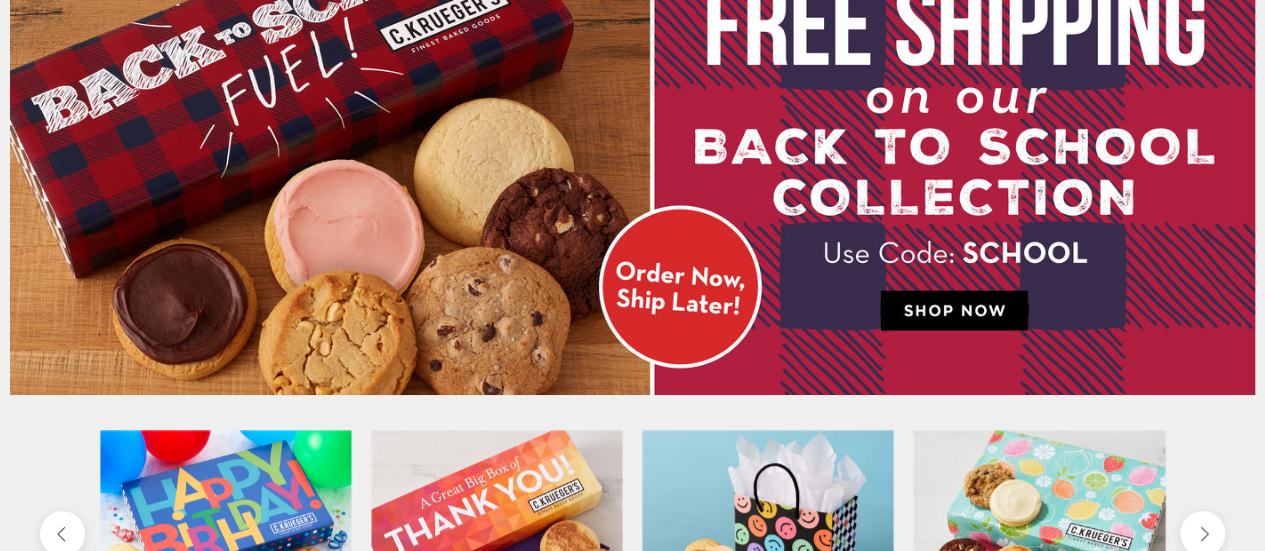 click at bounding box center (632, 161) 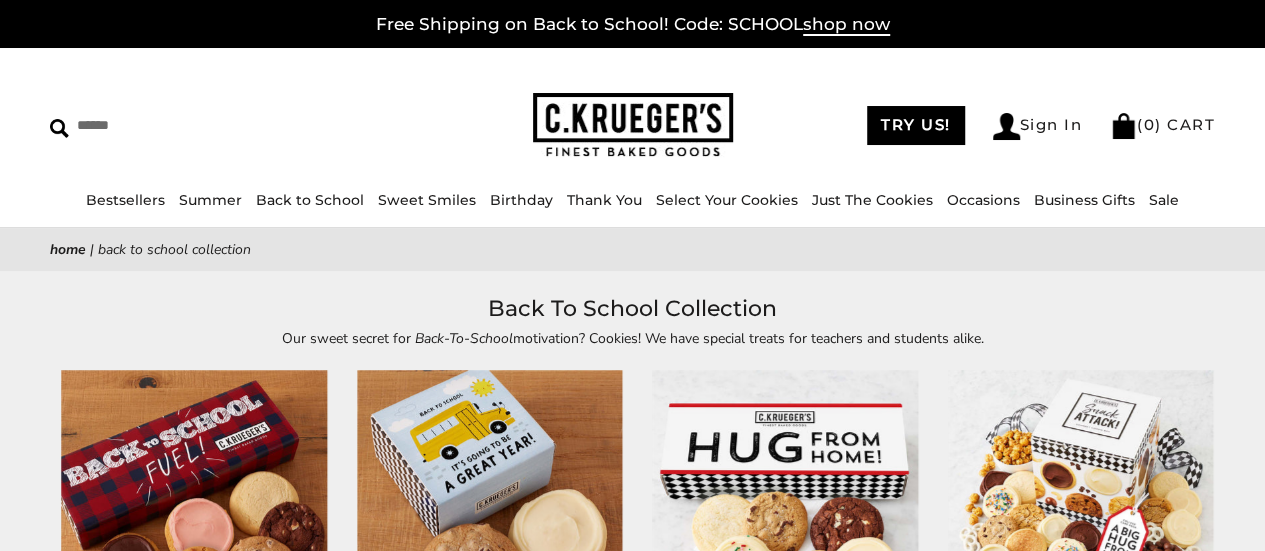 scroll, scrollTop: 196, scrollLeft: 0, axis: vertical 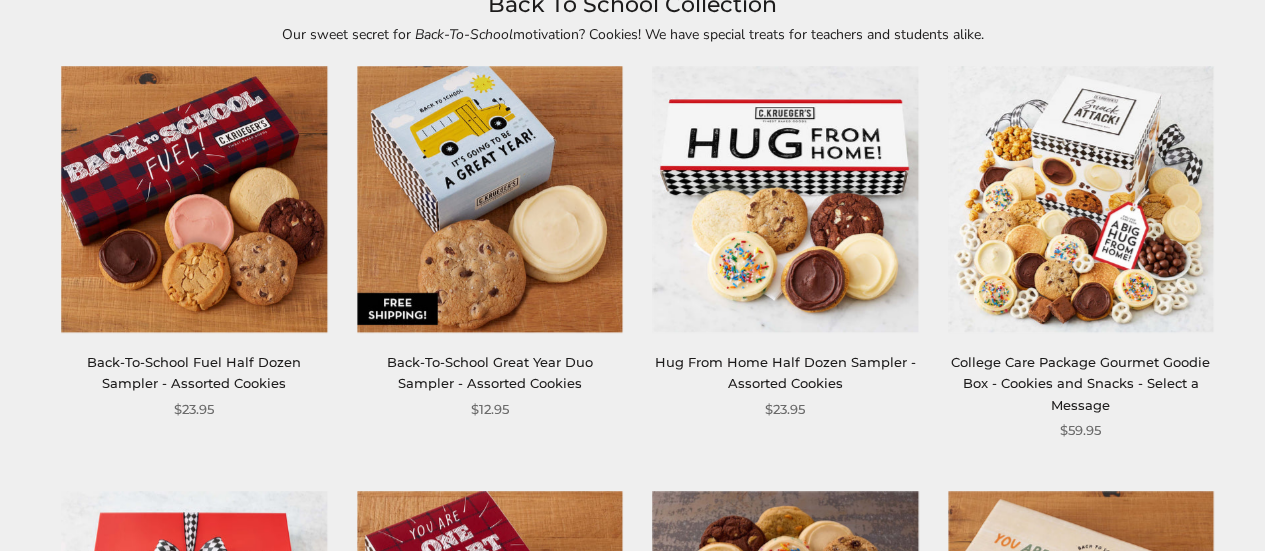 click at bounding box center [1080, 199] 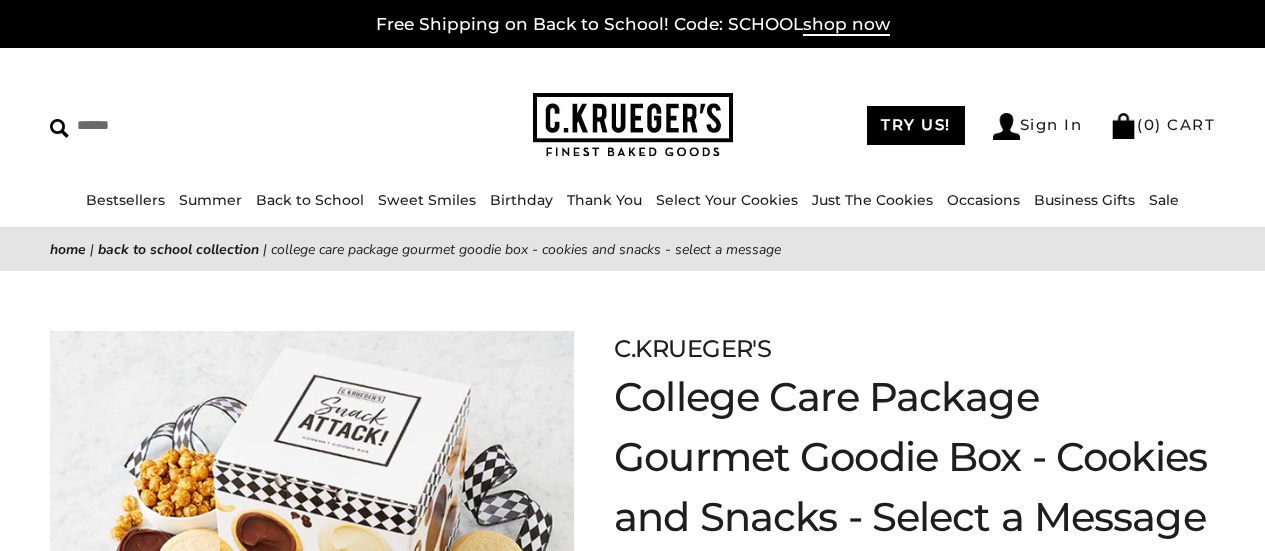 scroll, scrollTop: 317, scrollLeft: 0, axis: vertical 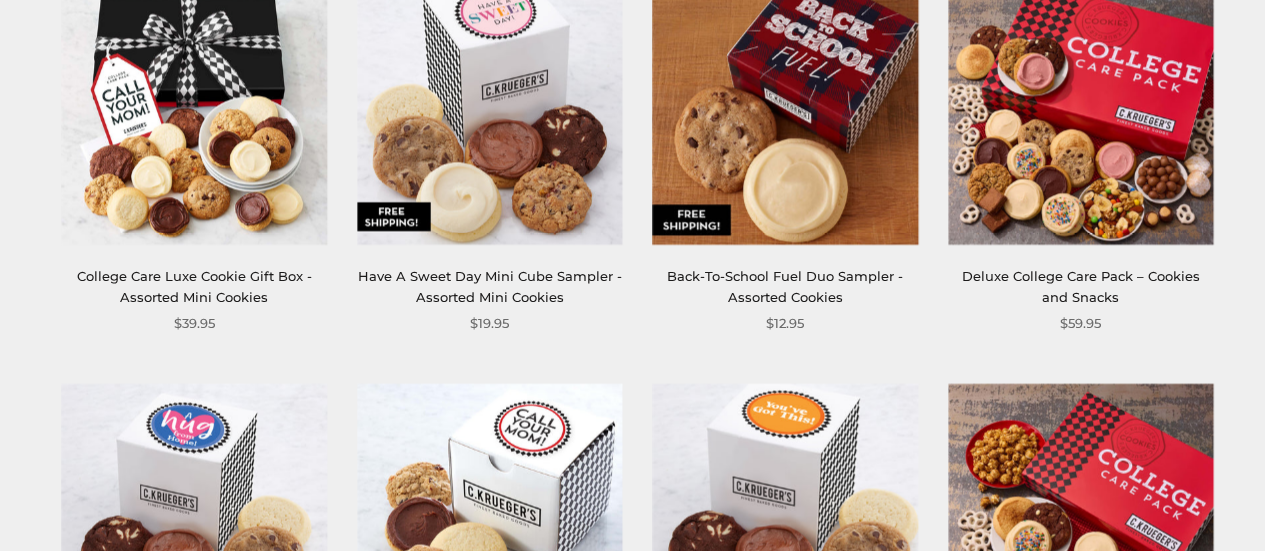 click at bounding box center [1080, 111] 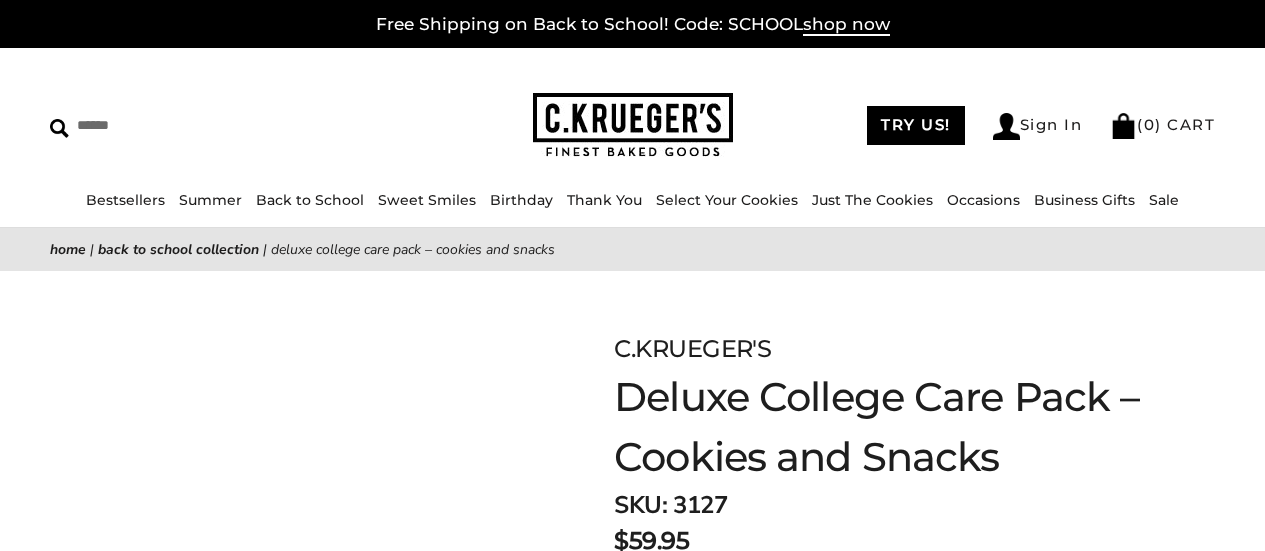 scroll, scrollTop: 263, scrollLeft: 0, axis: vertical 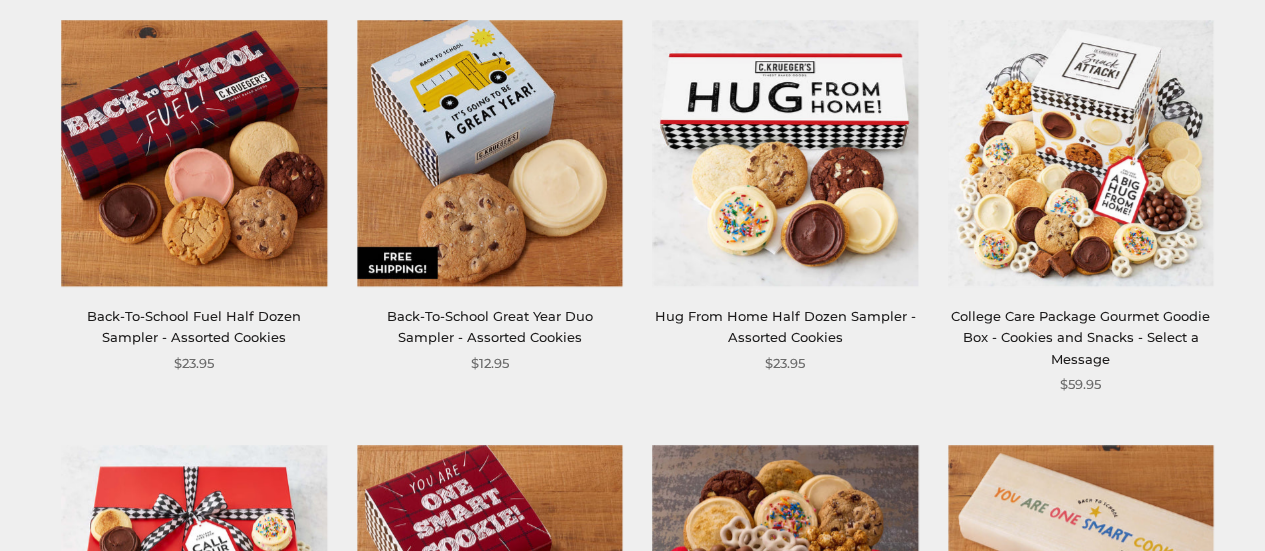 click at bounding box center (1080, 153) 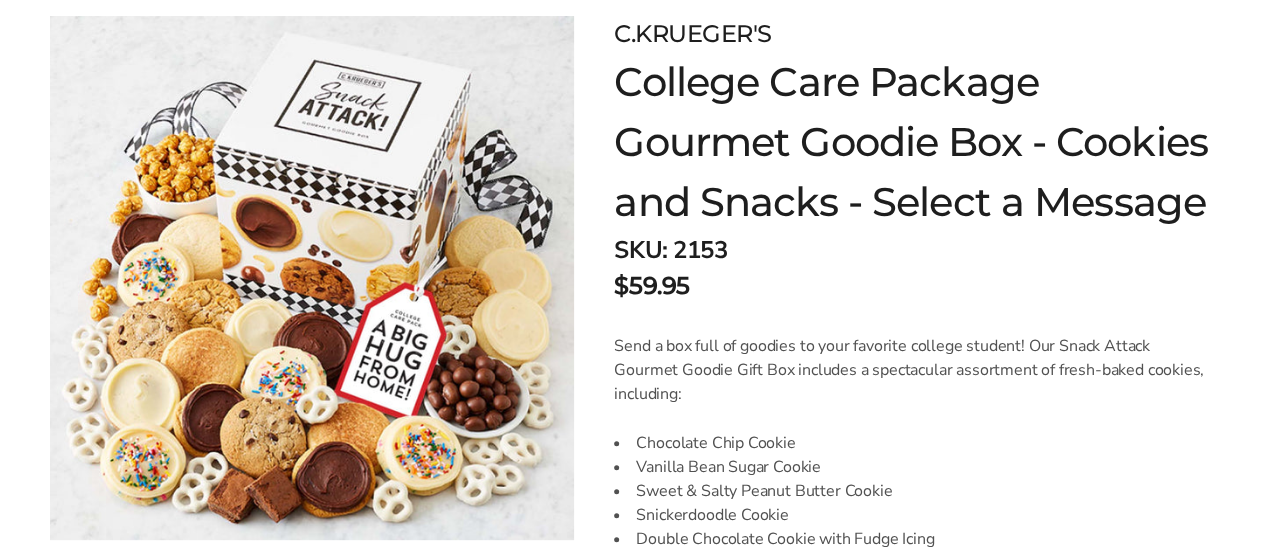 scroll, scrollTop: 0, scrollLeft: 0, axis: both 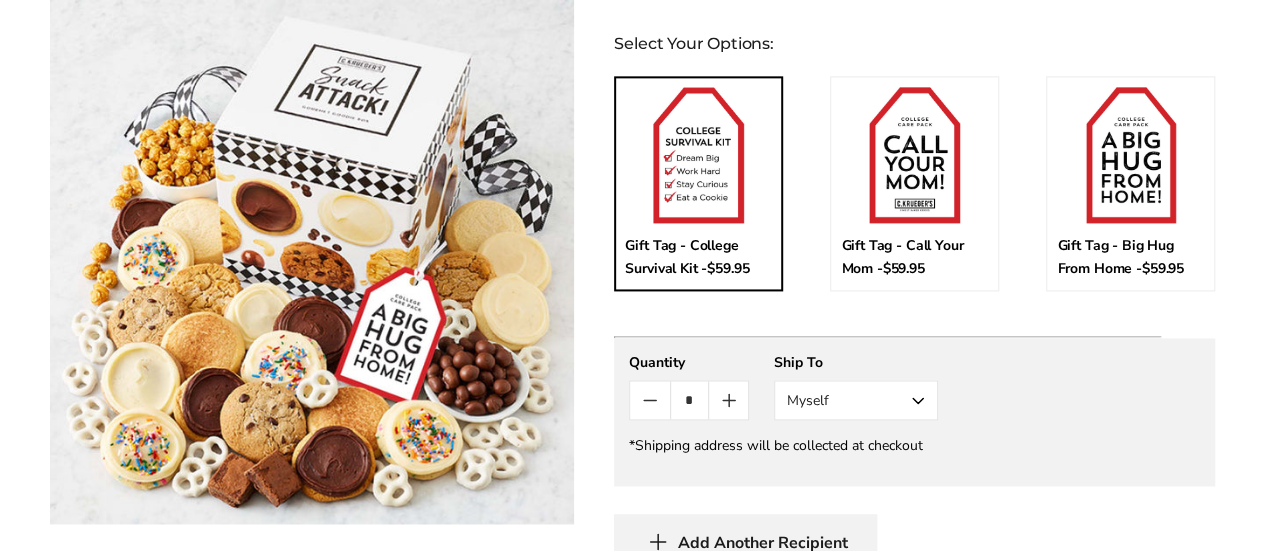 click at bounding box center [698, 155] 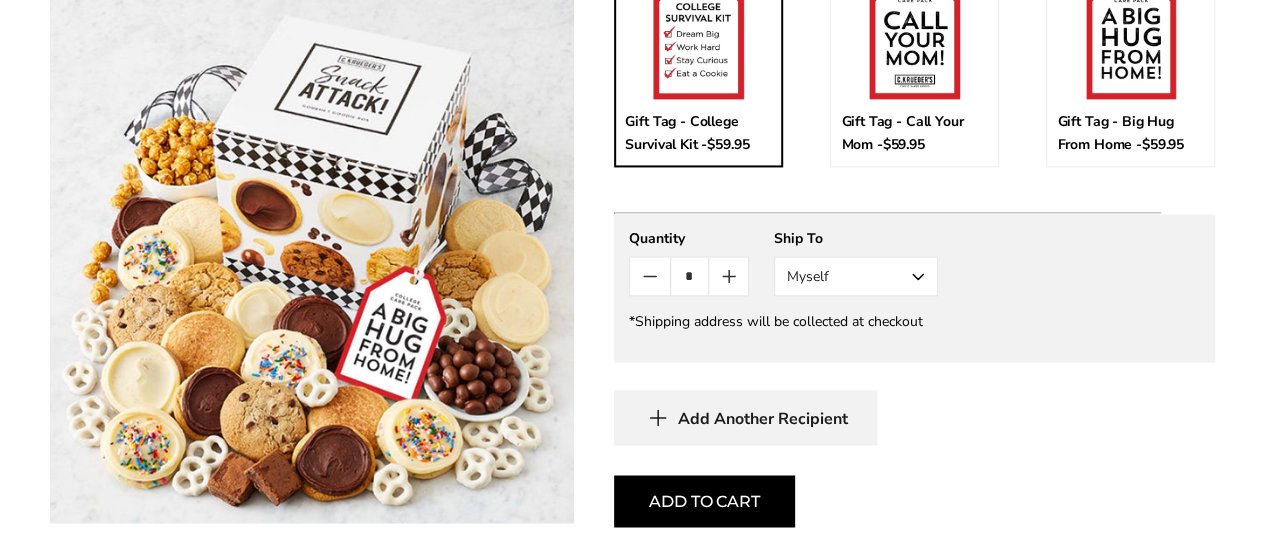 scroll, scrollTop: 1440, scrollLeft: 0, axis: vertical 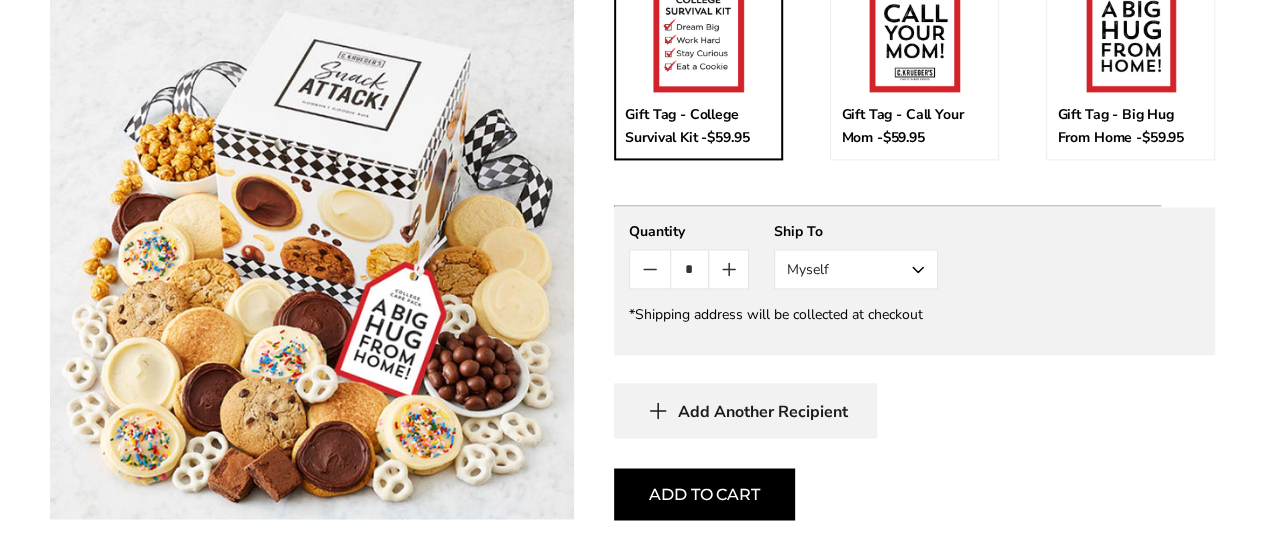click on "Myself" at bounding box center (856, 269) 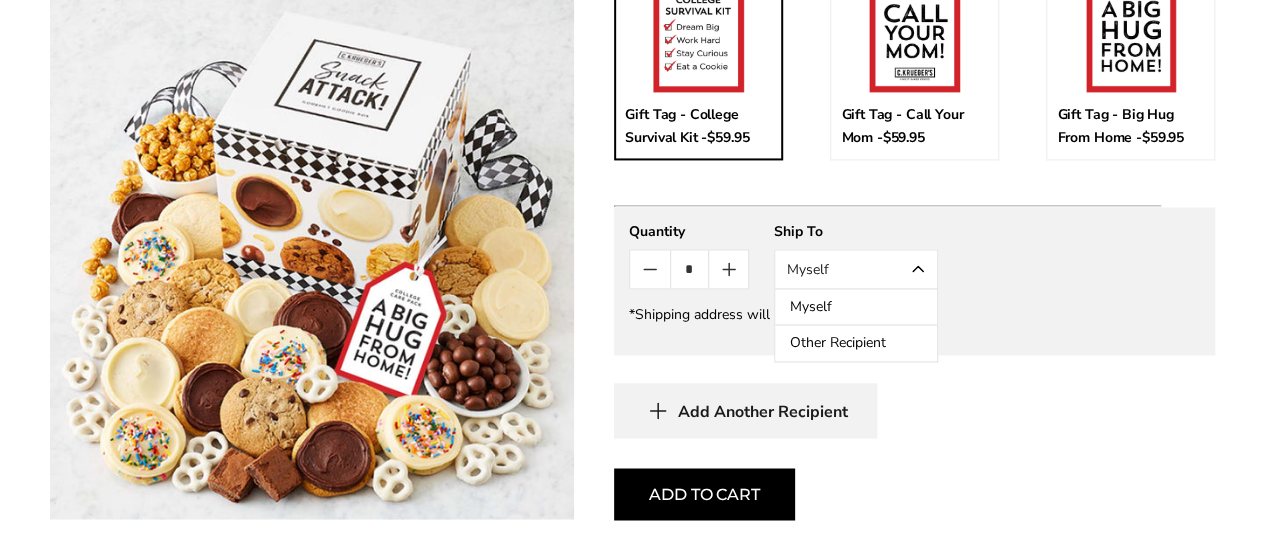 click on "Other Recipient" at bounding box center (856, 343) 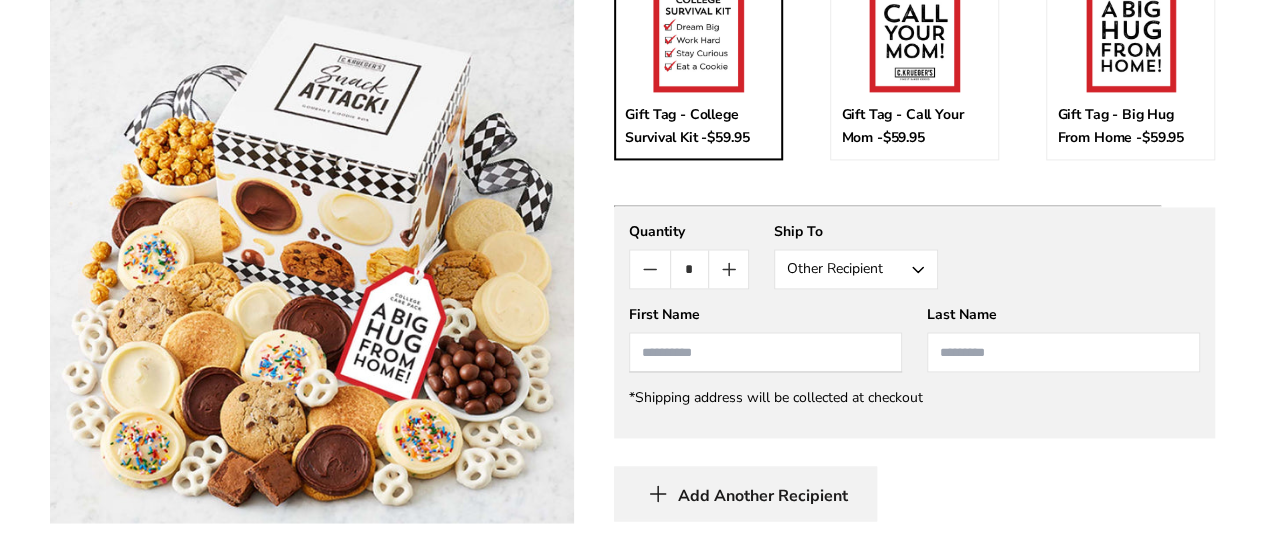 click at bounding box center (765, 352) 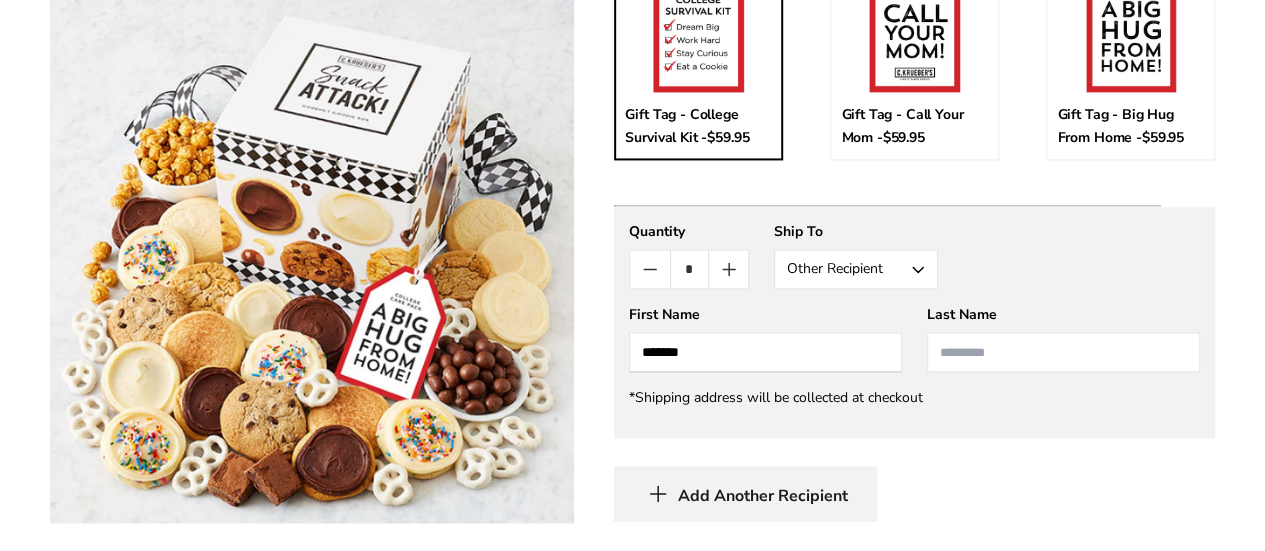 type on "*******" 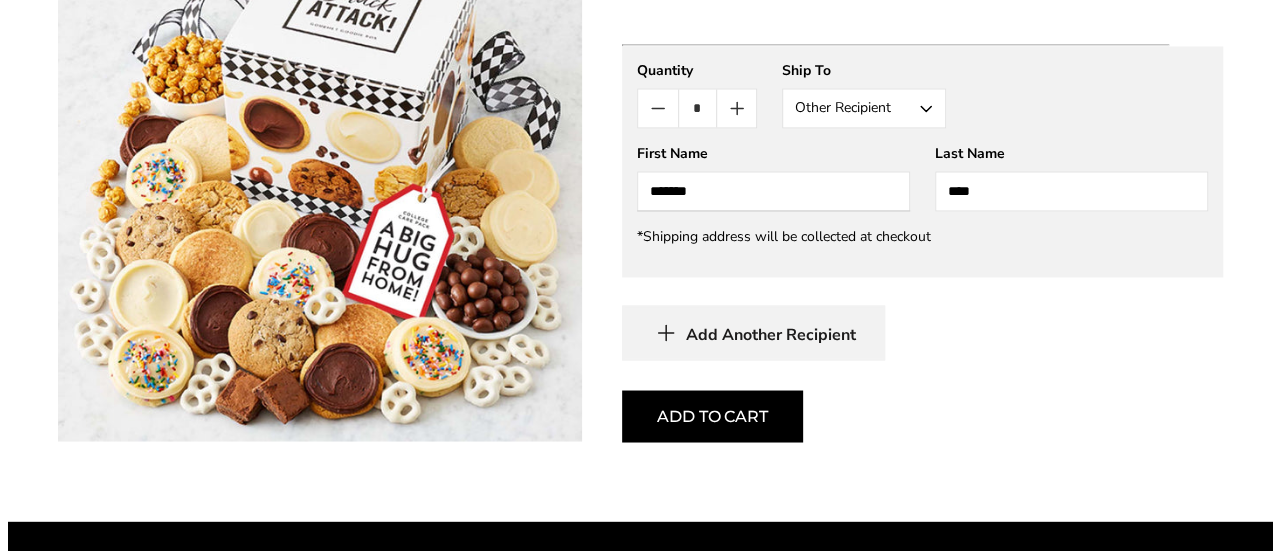 scroll, scrollTop: 1613, scrollLeft: 0, axis: vertical 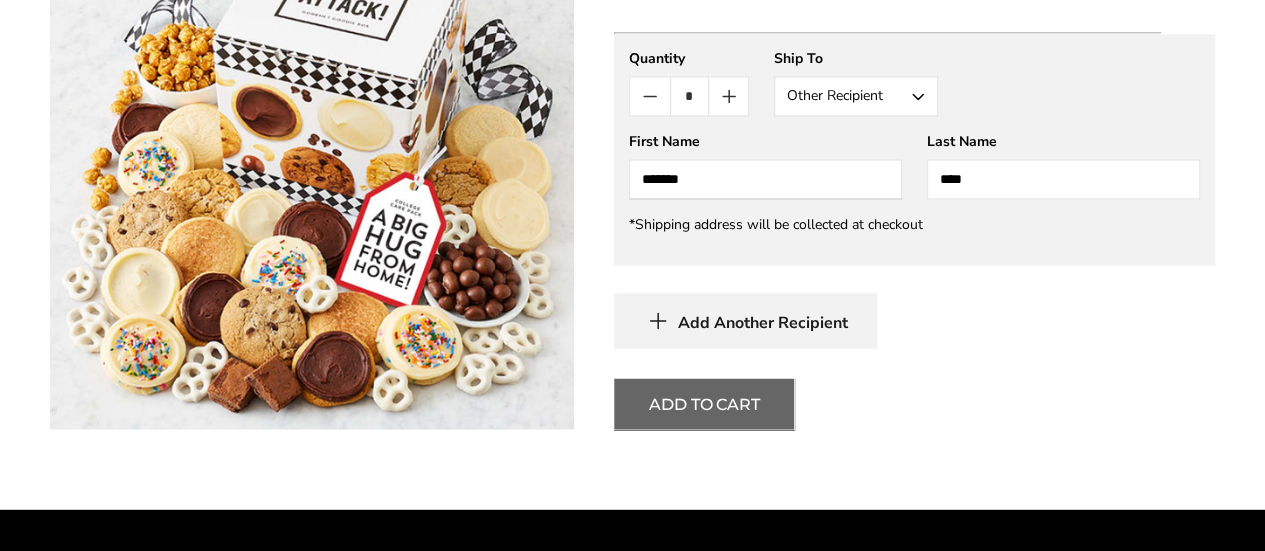 type on "****" 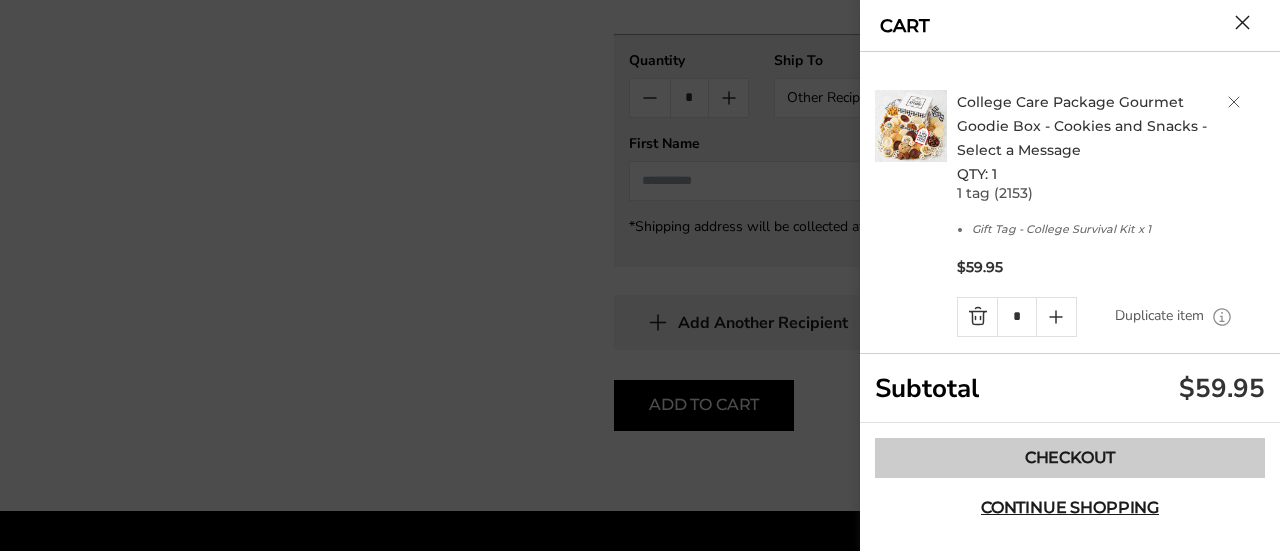 click on "Checkout" at bounding box center [1070, 458] 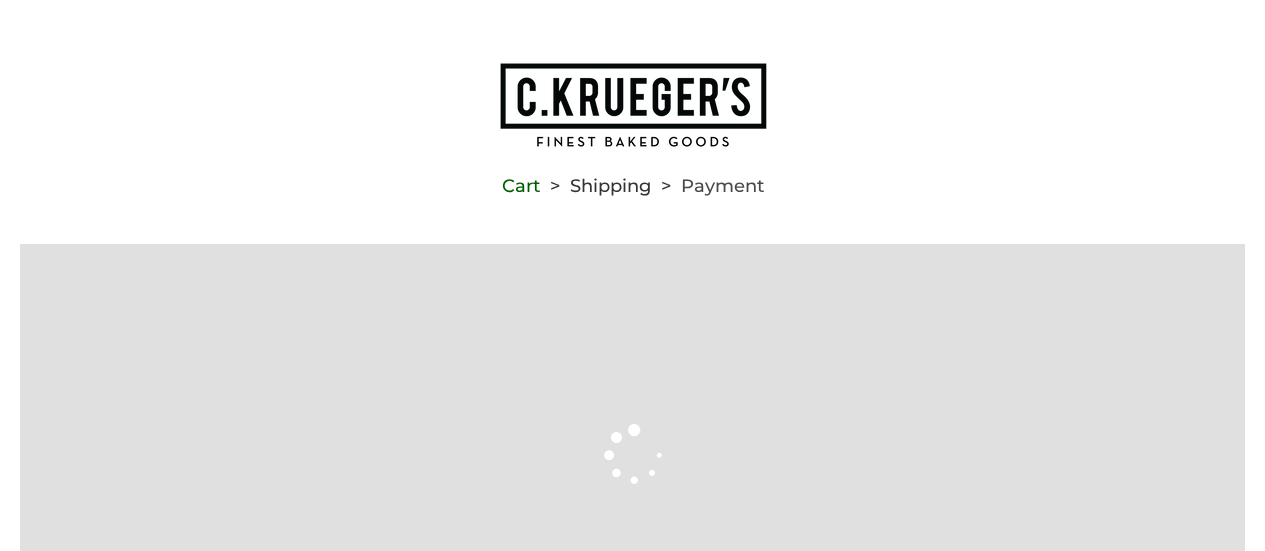 scroll, scrollTop: 0, scrollLeft: 0, axis: both 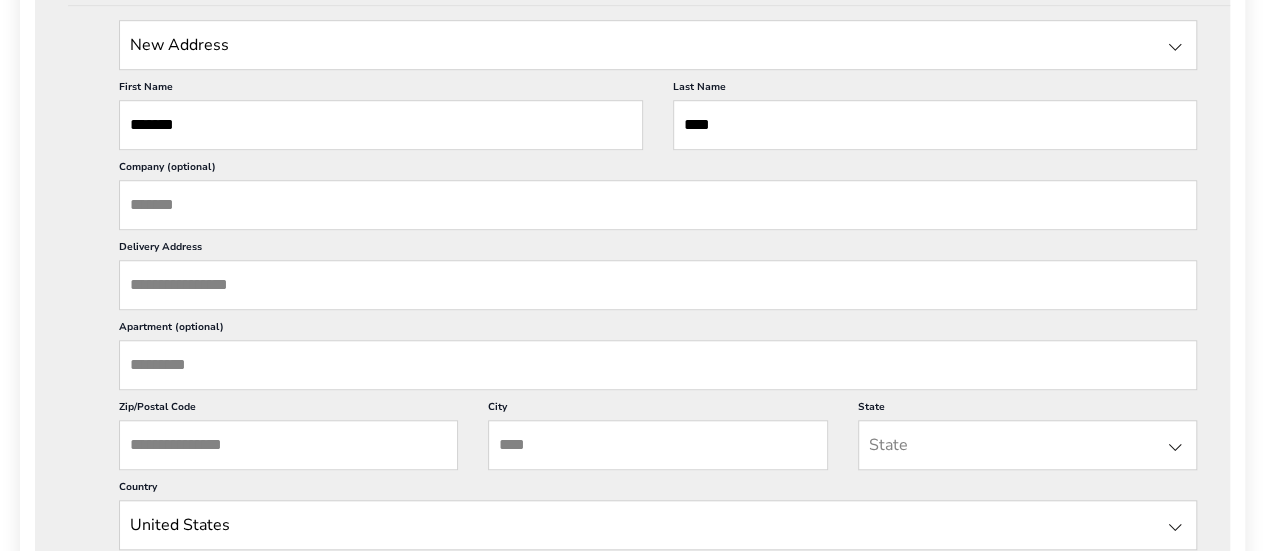 click on "Company (optional)" at bounding box center (658, 205) 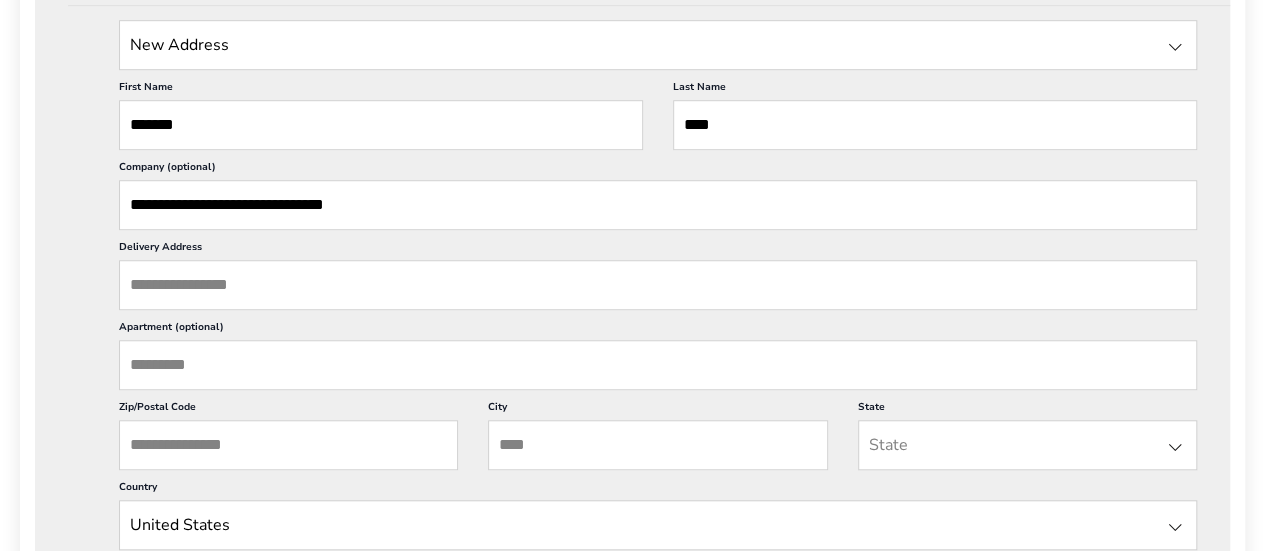 type on "**********" 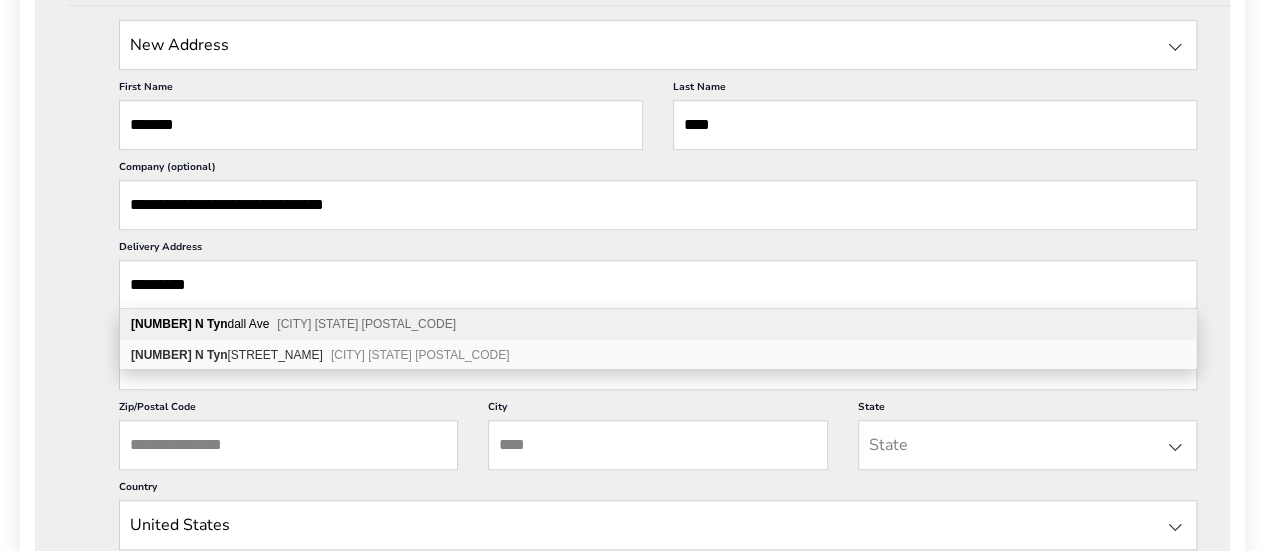 click on "[CITY] [STATE] [POSTAL_CODE]" at bounding box center [366, 324] 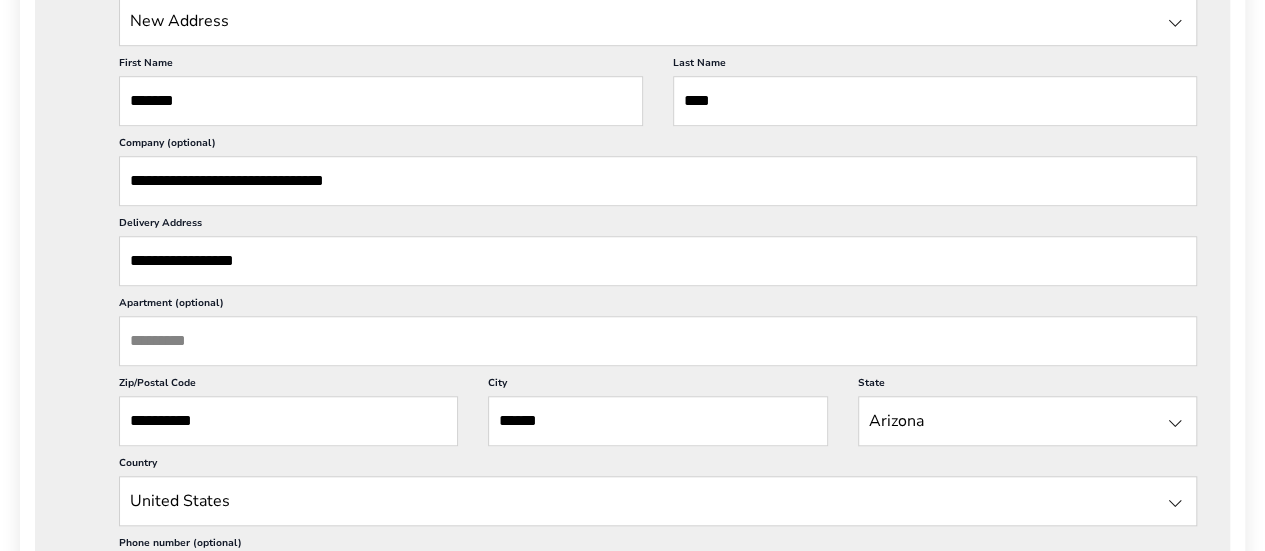 scroll, scrollTop: 686, scrollLeft: 0, axis: vertical 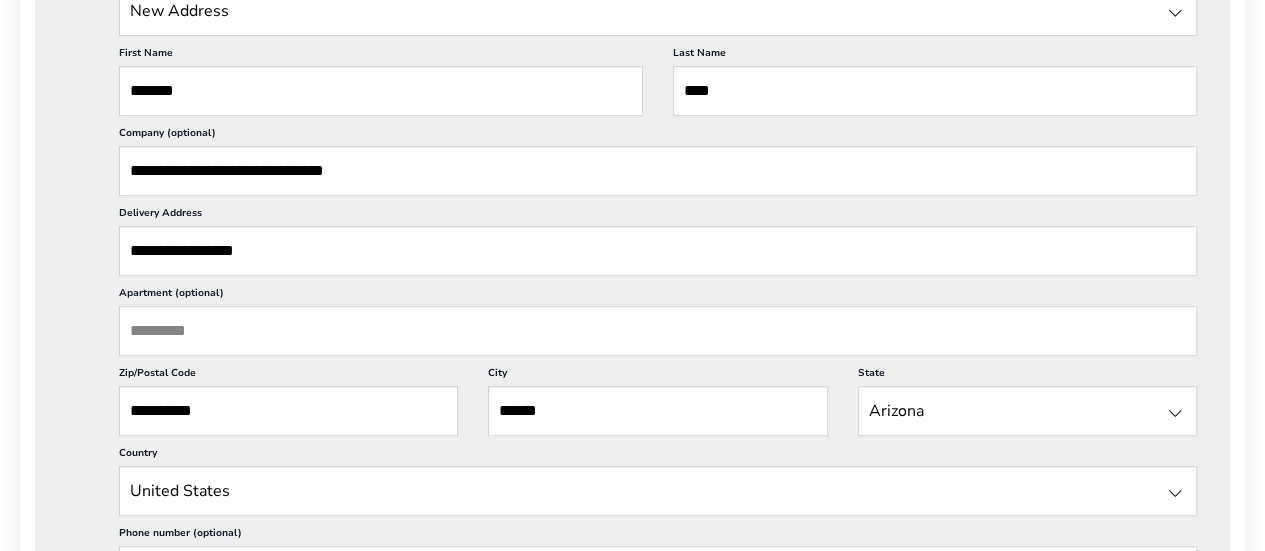 click on "Apartment (optional)" at bounding box center (658, 331) 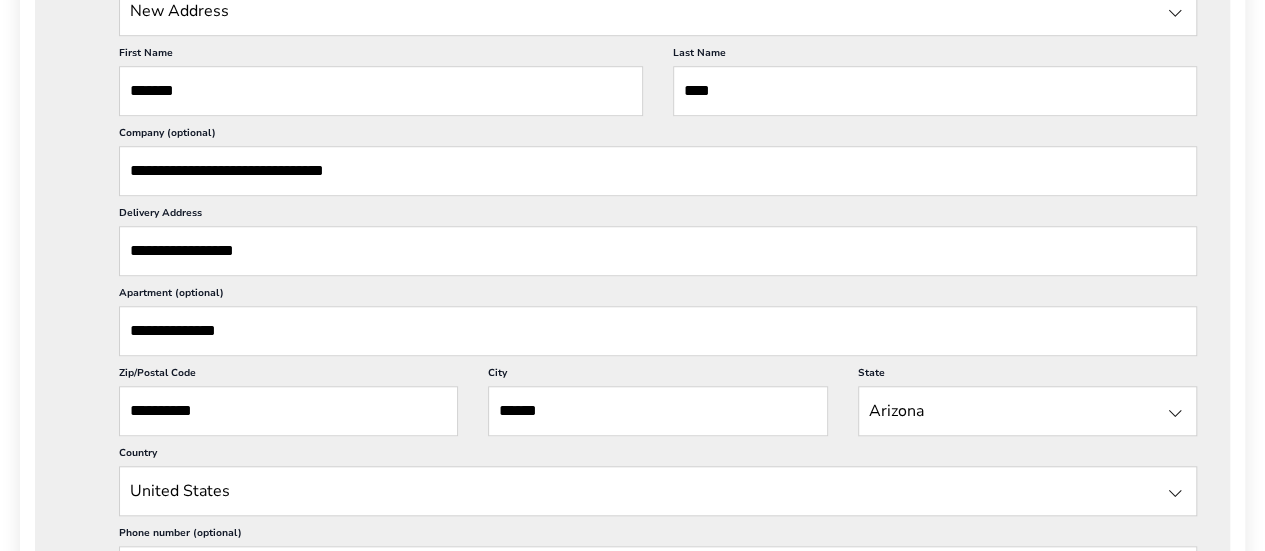 scroll, scrollTop: 1, scrollLeft: 0, axis: vertical 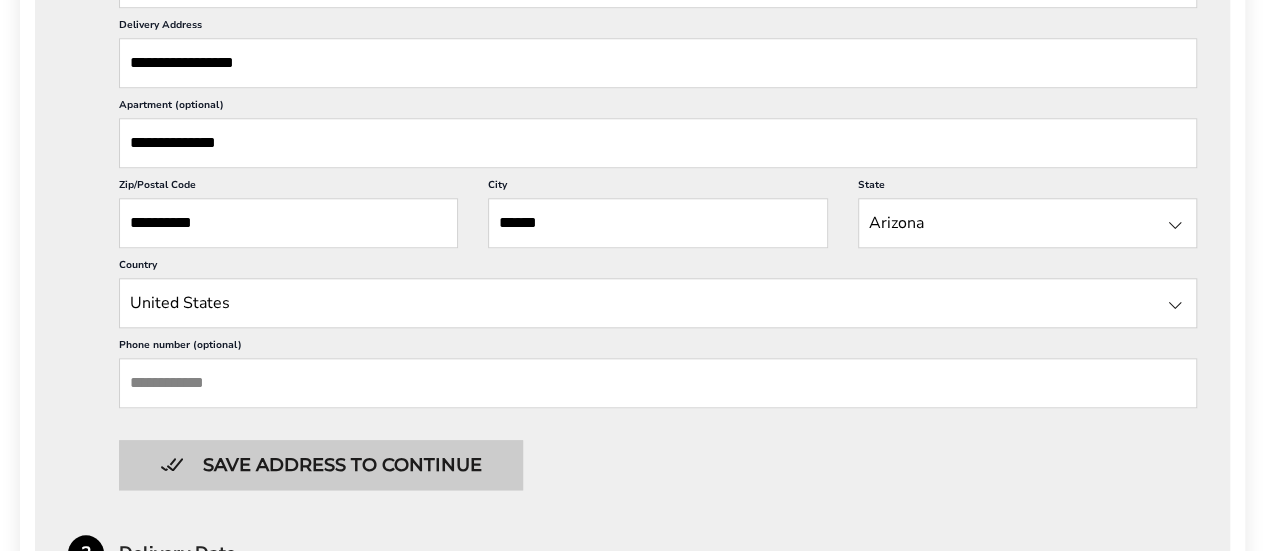 type on "**********" 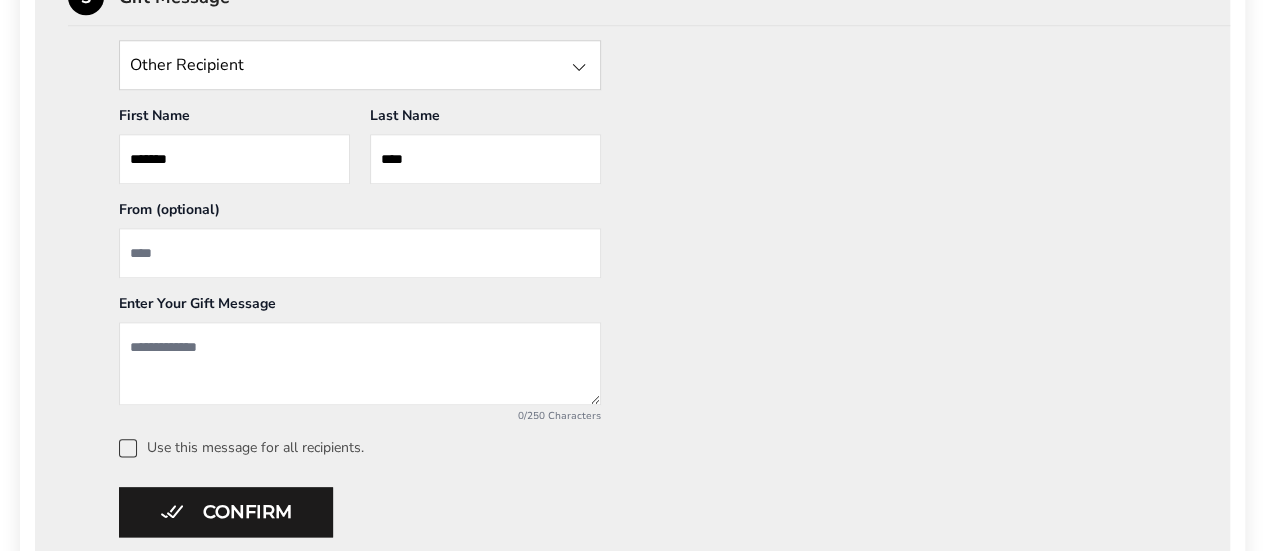 scroll, scrollTop: 980, scrollLeft: 0, axis: vertical 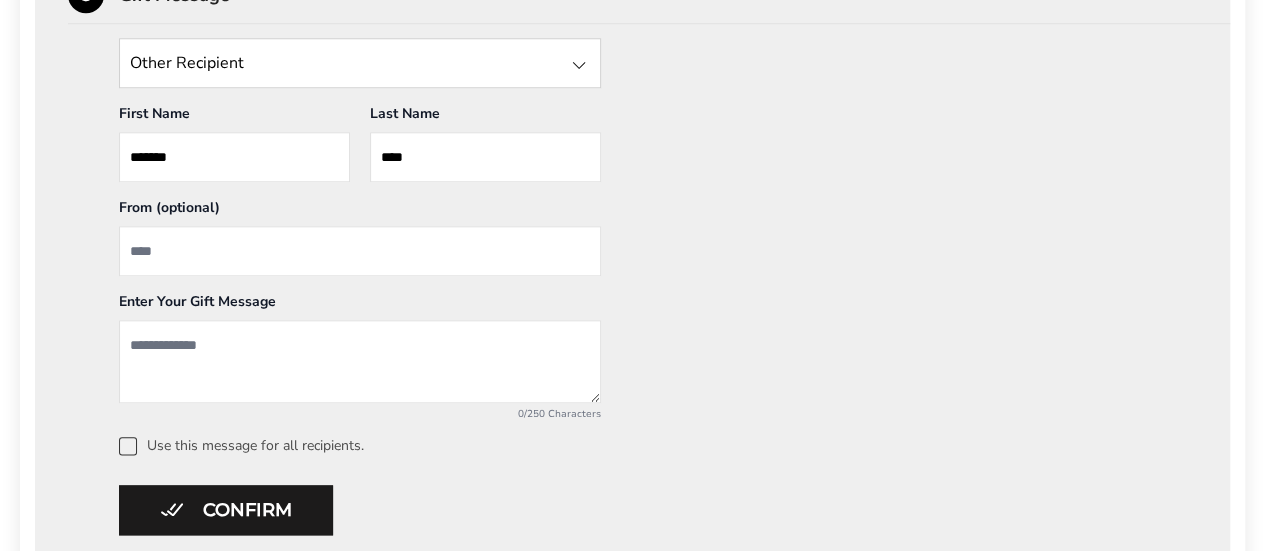 click at bounding box center (360, 251) 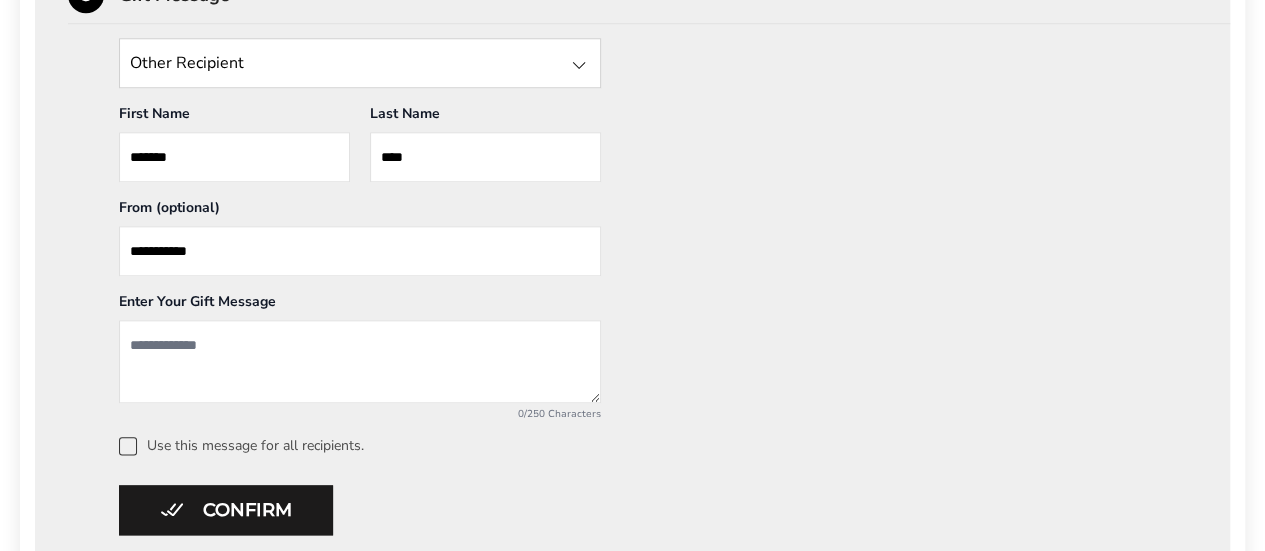 type on "**********" 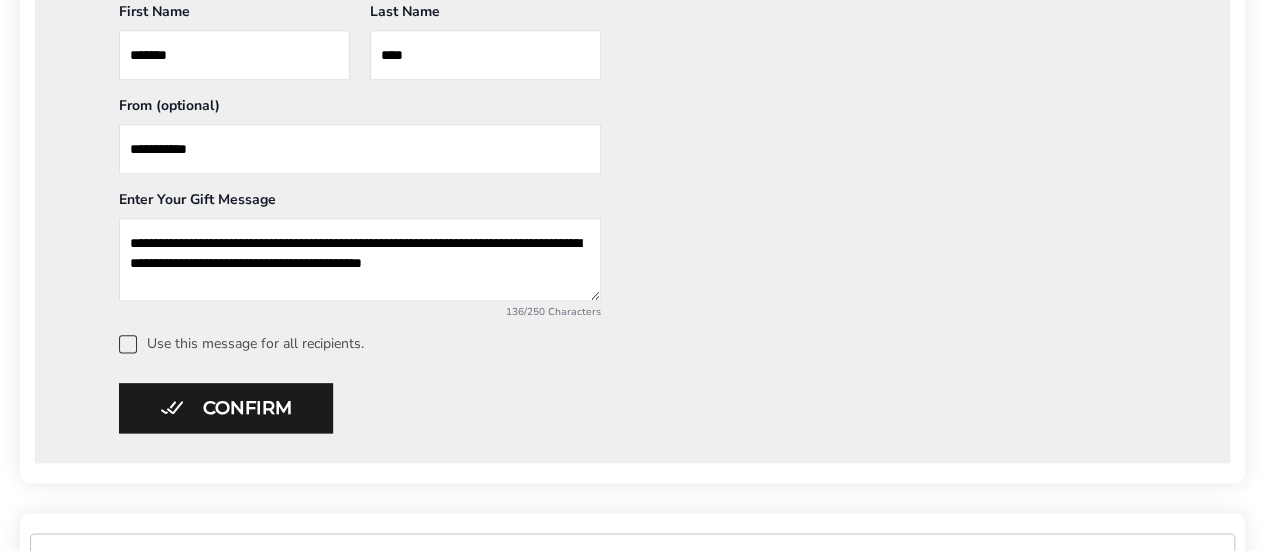 scroll, scrollTop: 1083, scrollLeft: 0, axis: vertical 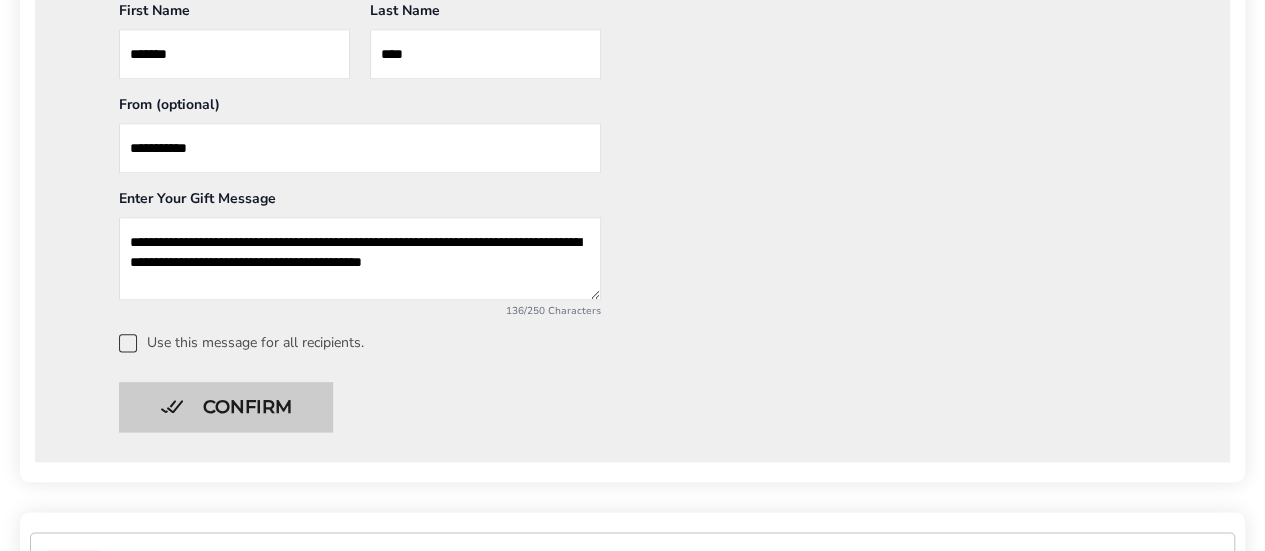 type on "**********" 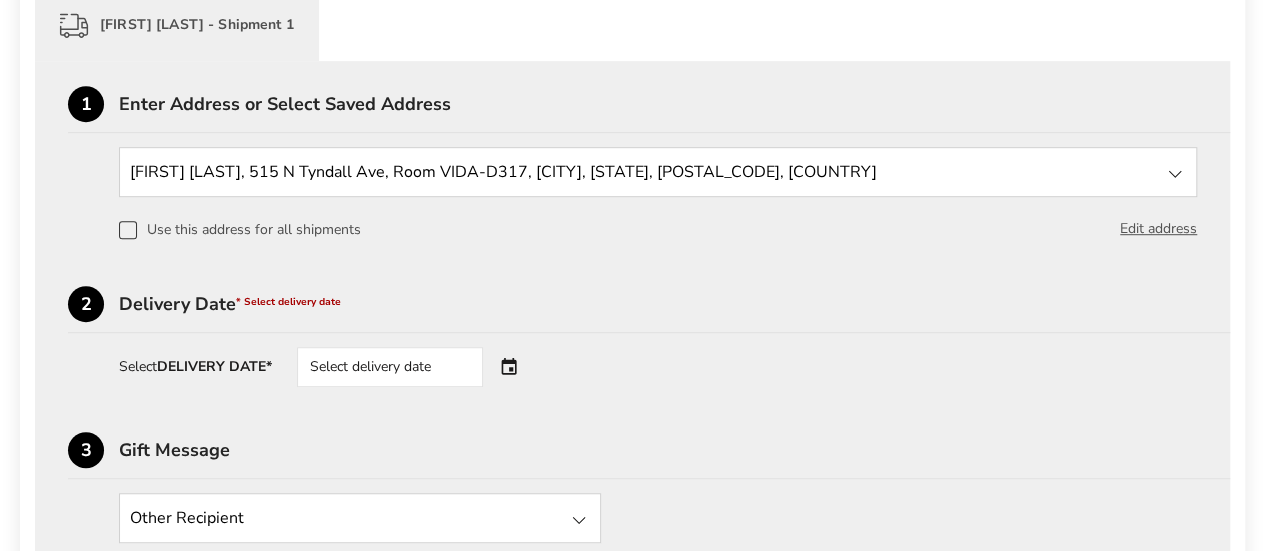 scroll, scrollTop: 519, scrollLeft: 0, axis: vertical 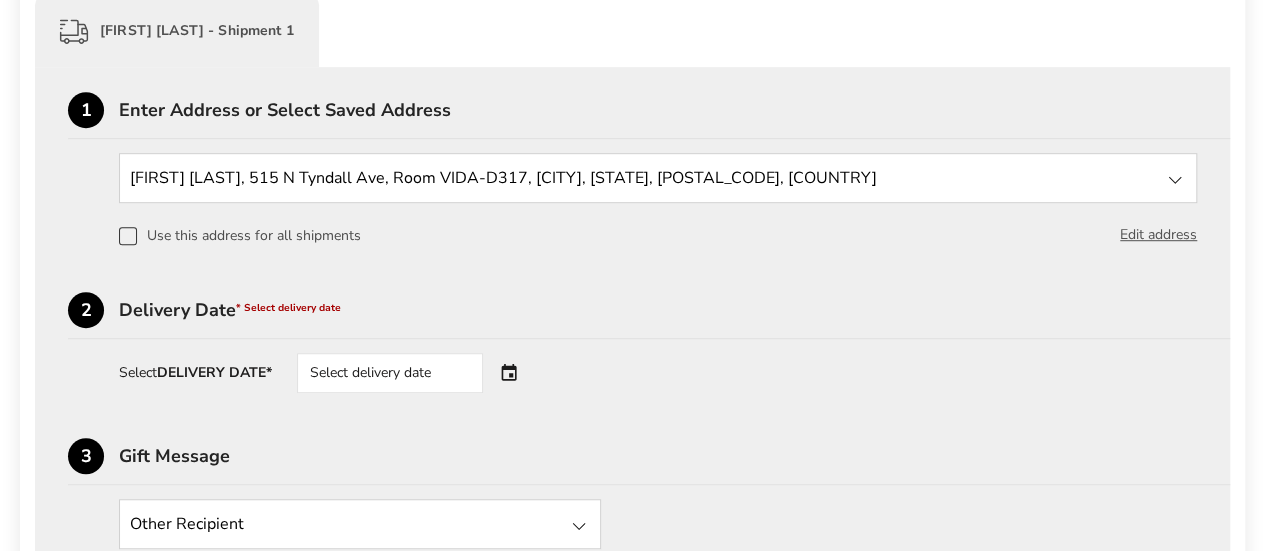 click on "Select delivery date" at bounding box center [418, 373] 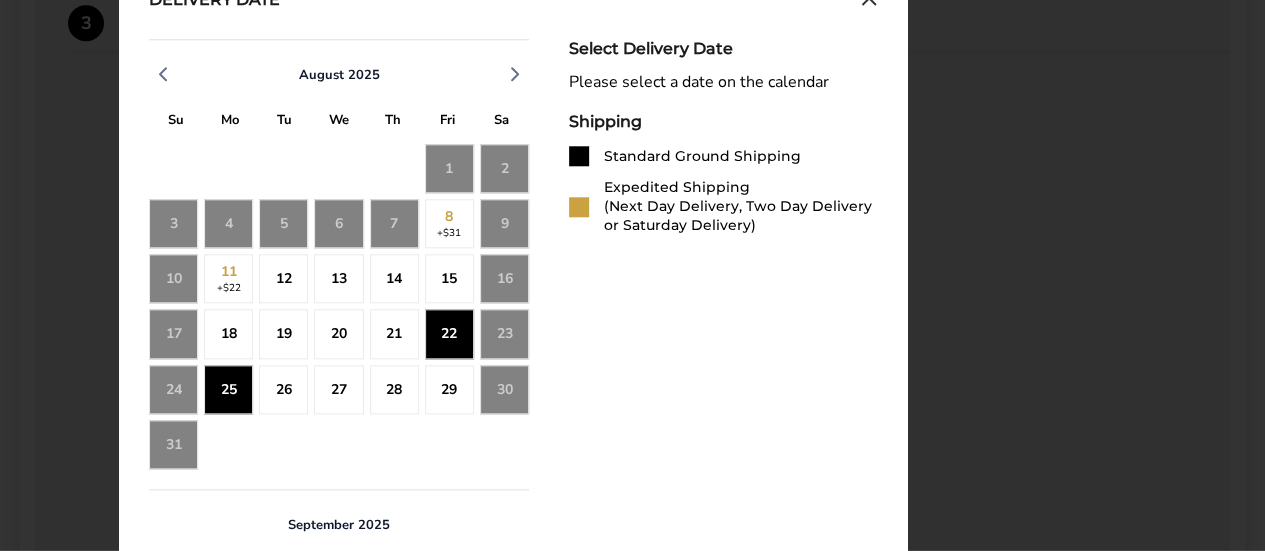 scroll, scrollTop: 953, scrollLeft: 0, axis: vertical 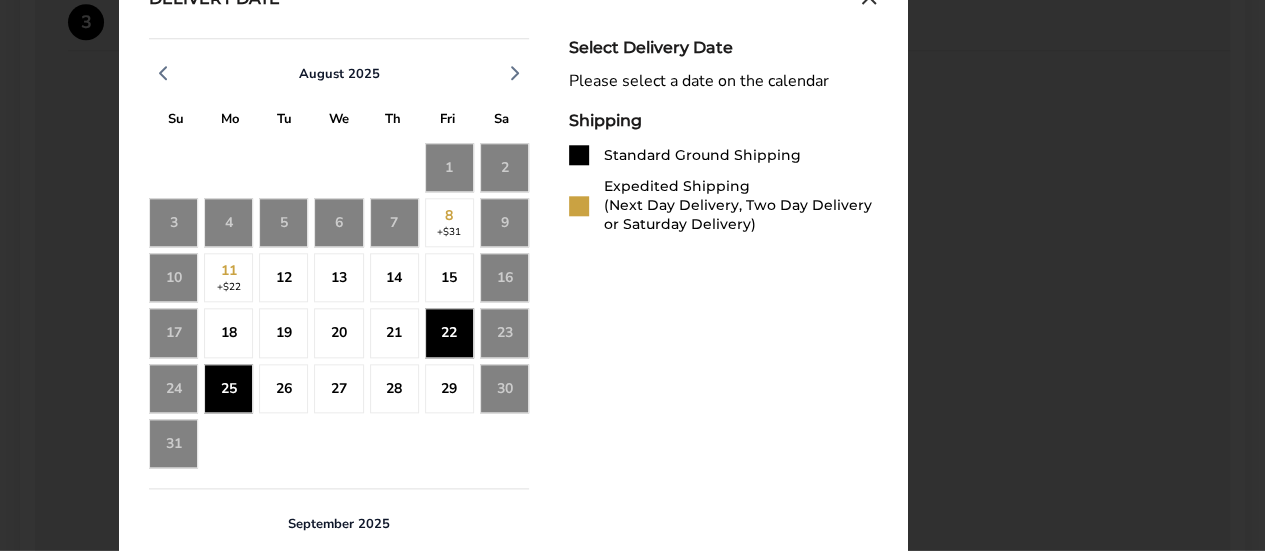 click on "25" 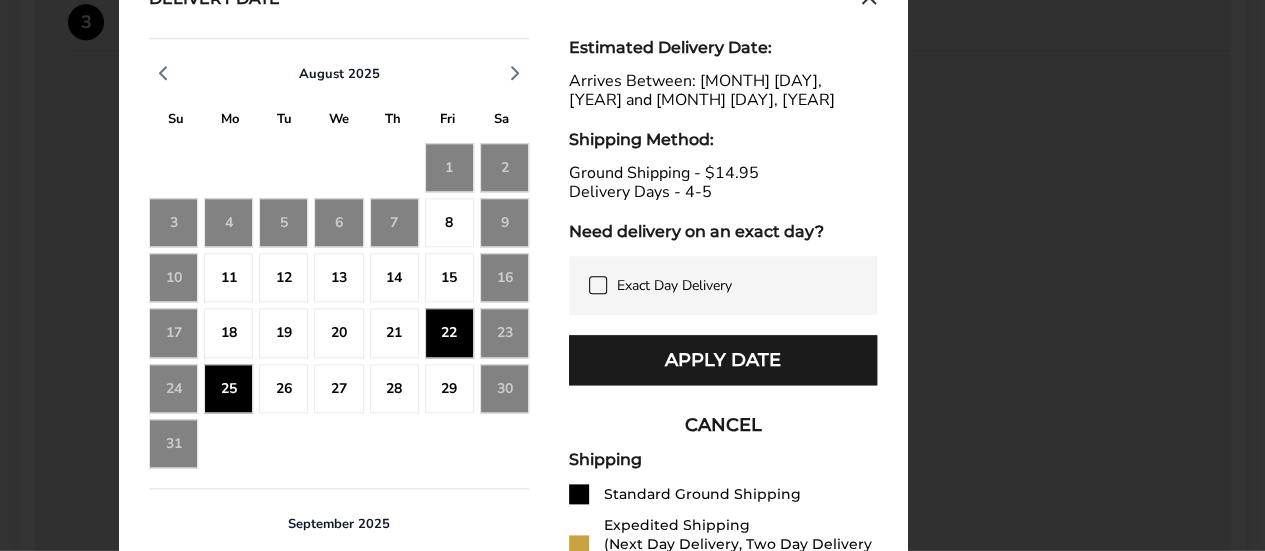 click on "26" 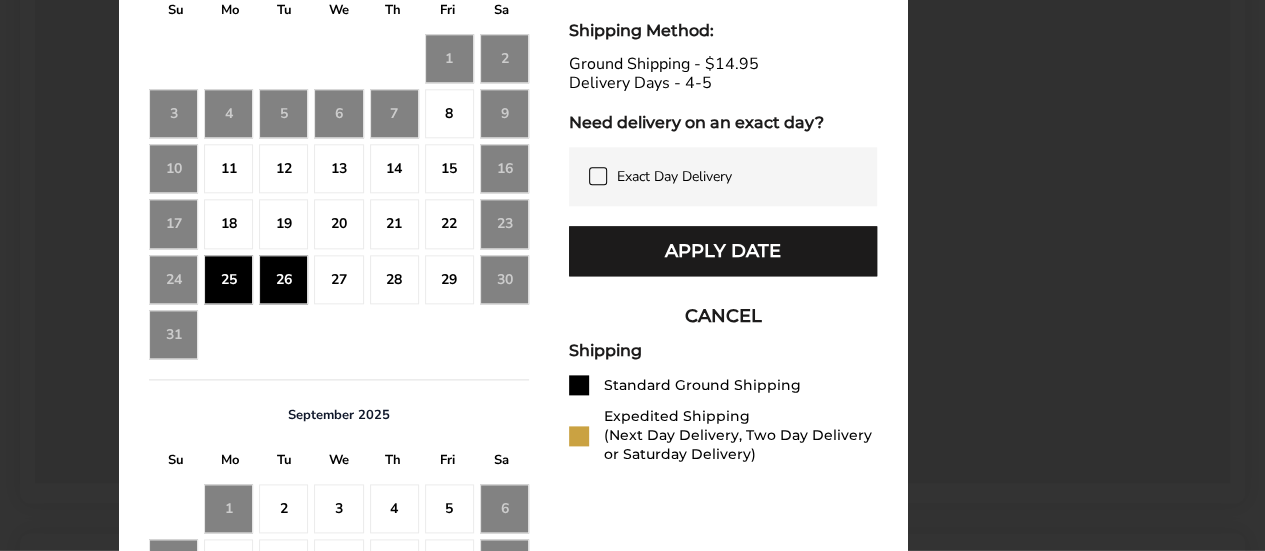scroll, scrollTop: 1073, scrollLeft: 0, axis: vertical 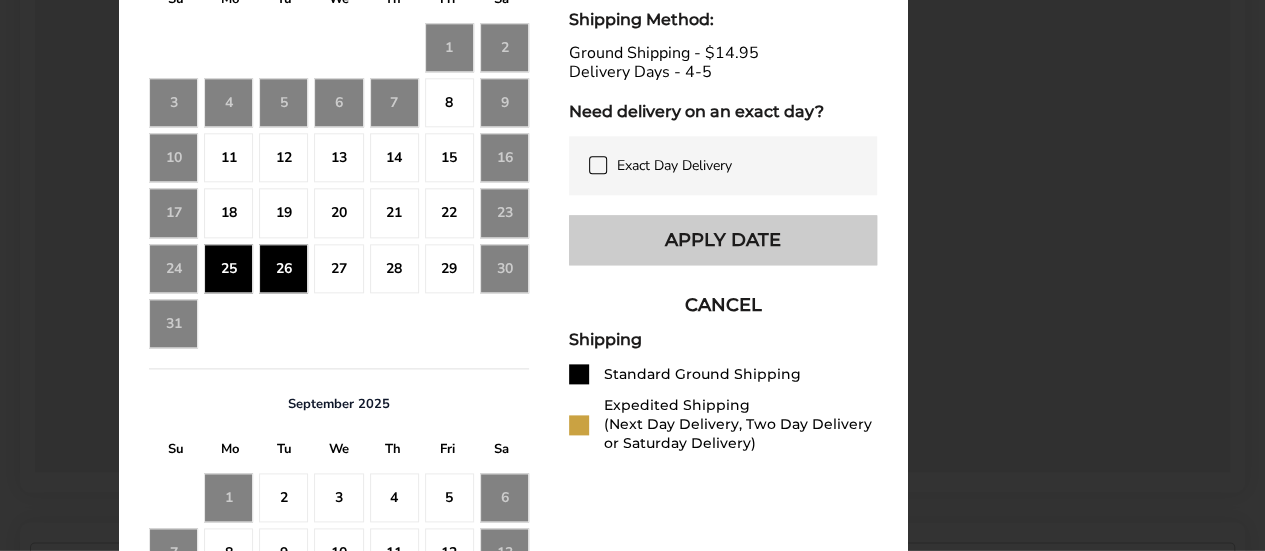click on "Apply Date" at bounding box center (723, 240) 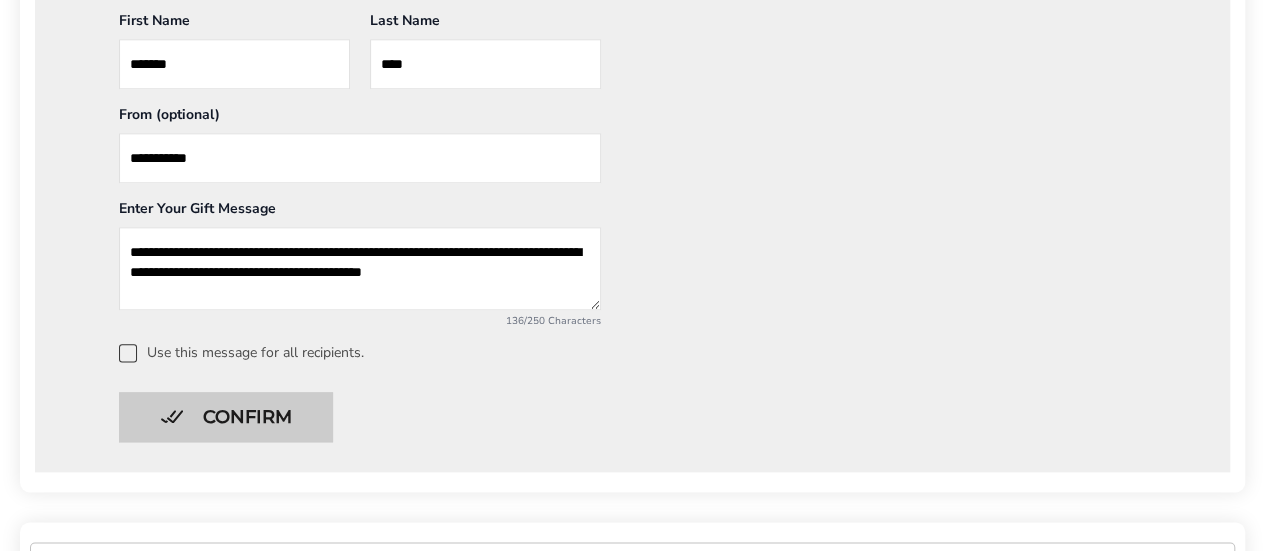 click on "Confirm" at bounding box center [226, 417] 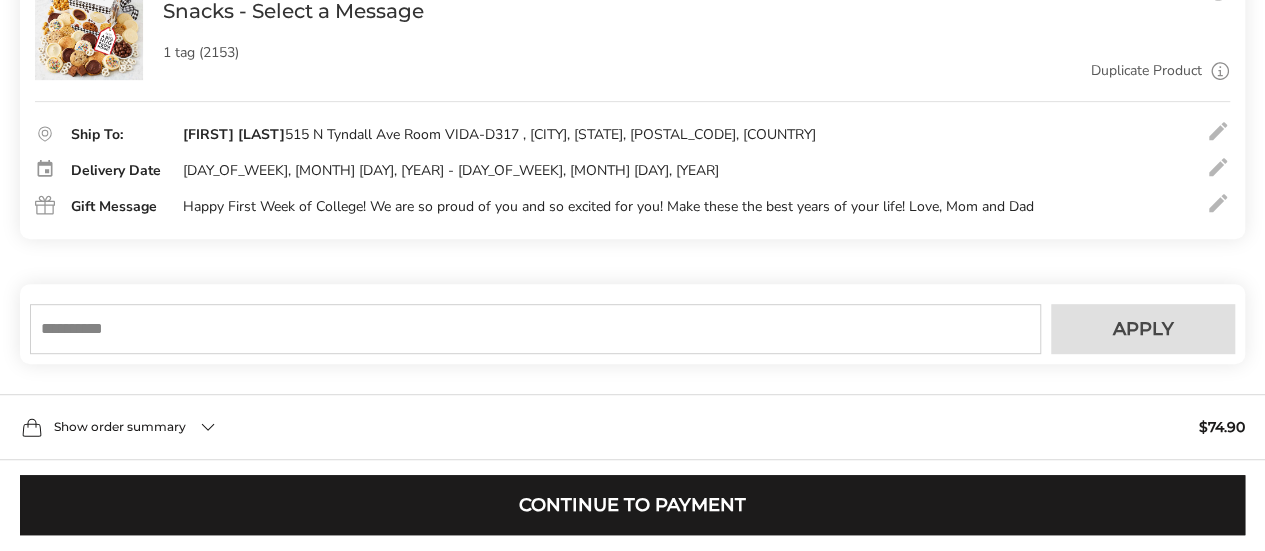 scroll, scrollTop: 442, scrollLeft: 0, axis: vertical 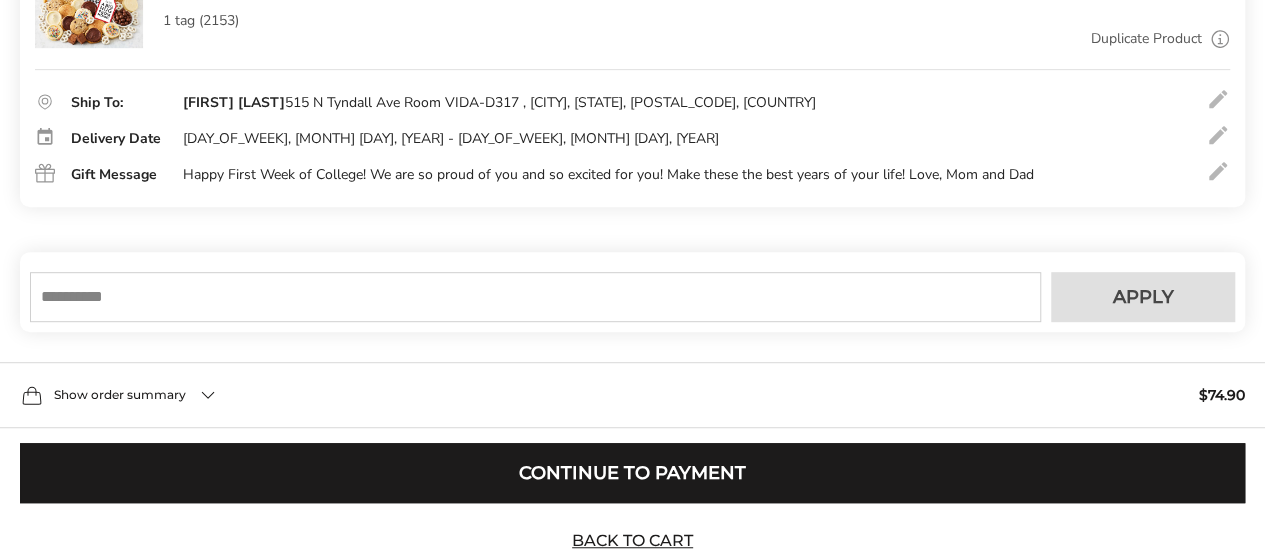 click at bounding box center (535, 297) 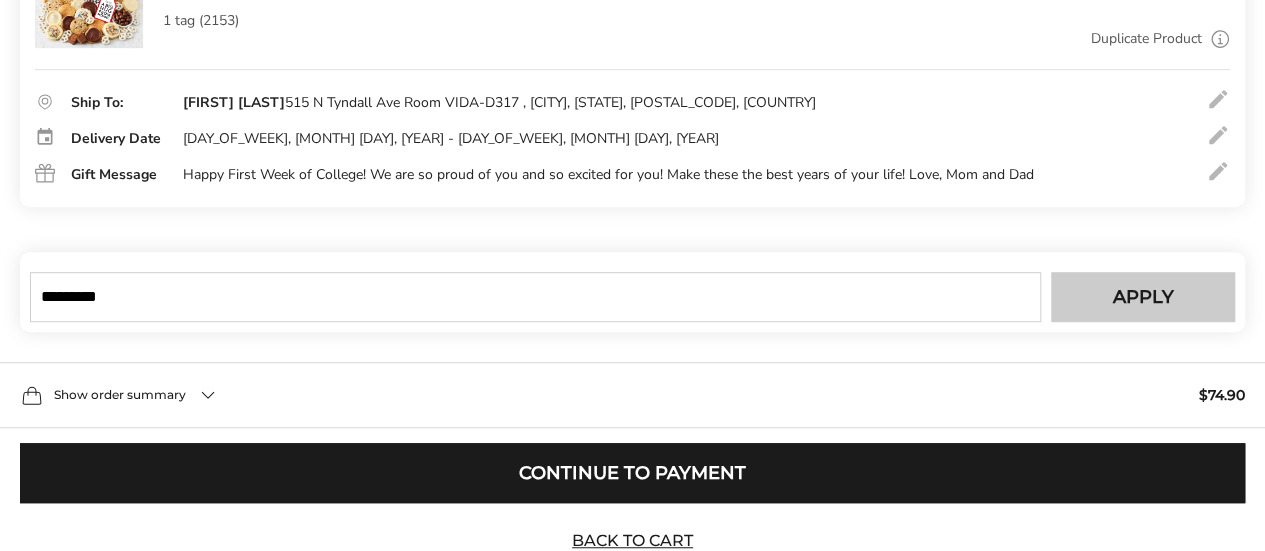type on "*********" 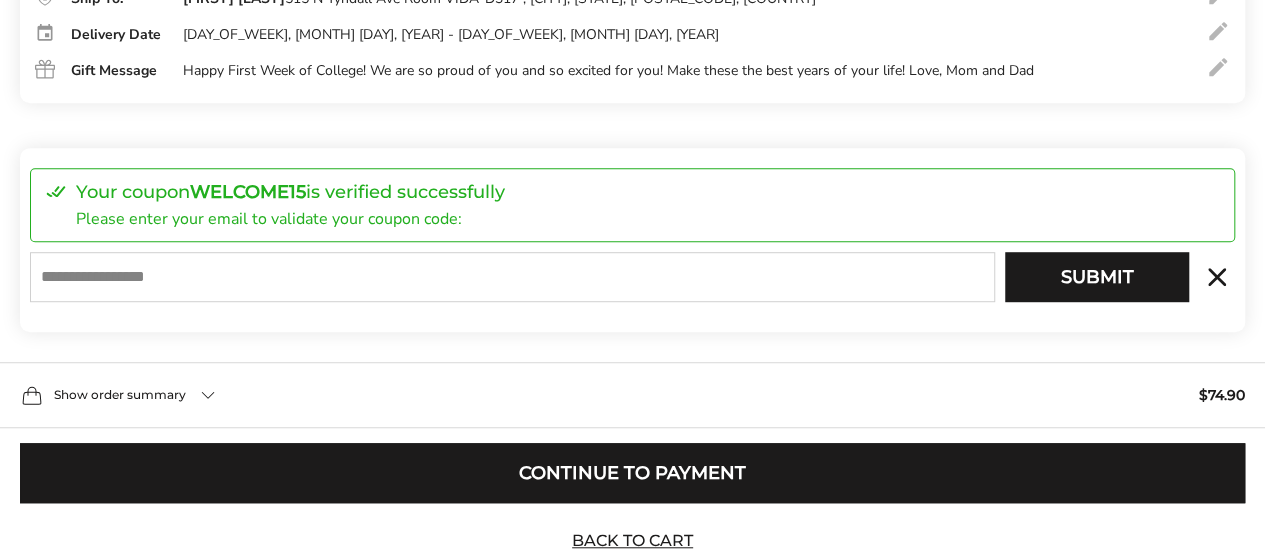 scroll, scrollTop: 546, scrollLeft: 0, axis: vertical 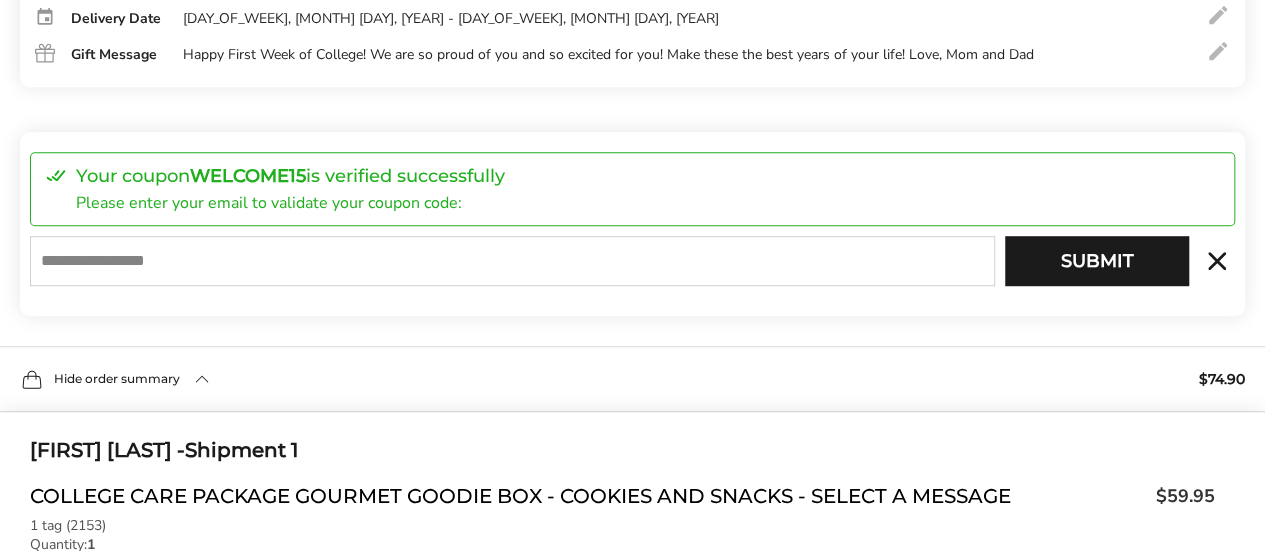 click at bounding box center (512, 261) 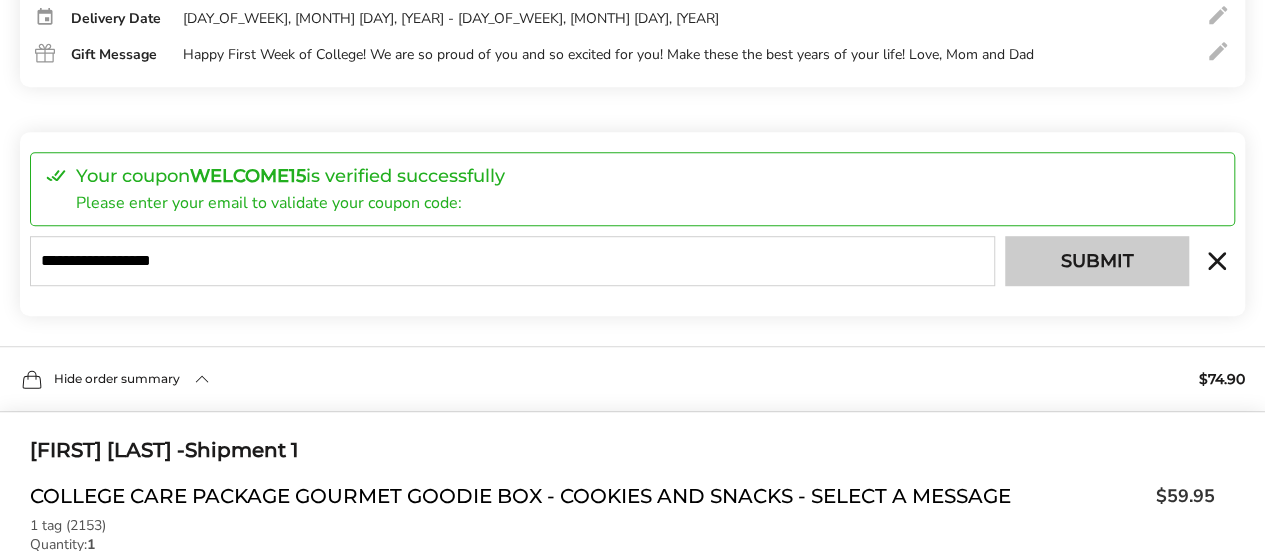 click on "Submit" at bounding box center (1097, 261) 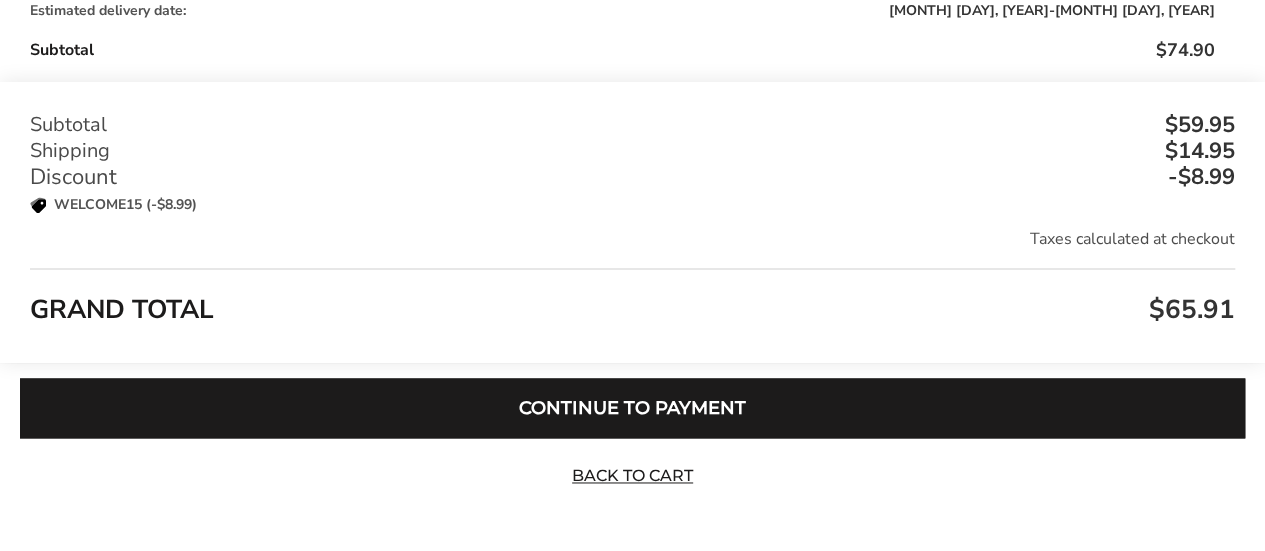 scroll, scrollTop: 1324, scrollLeft: 0, axis: vertical 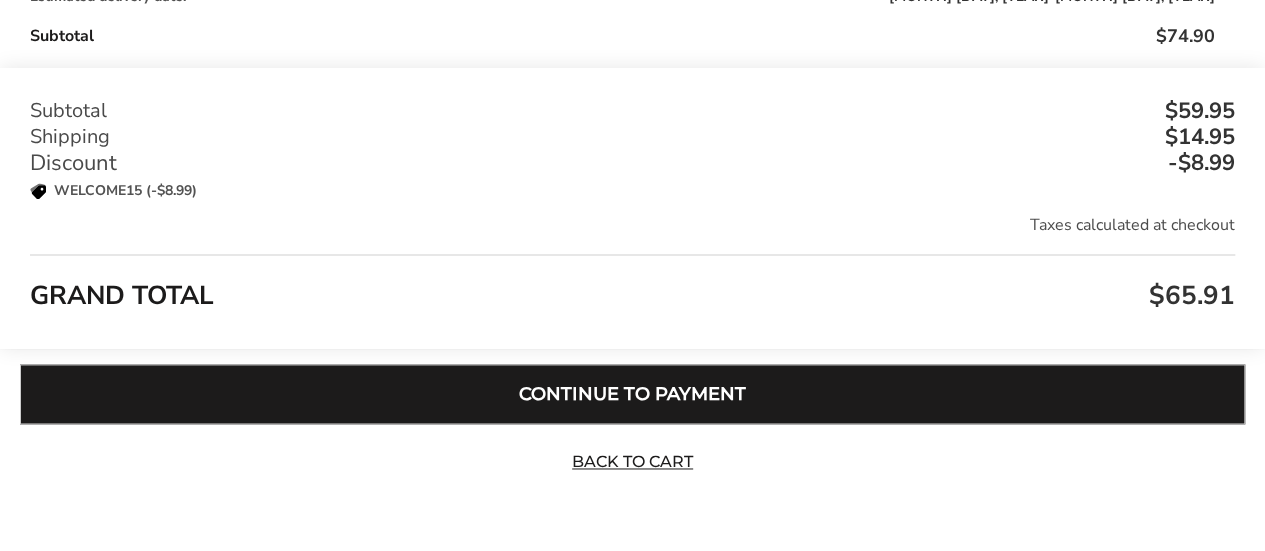 click on "Continue to Payment" at bounding box center [632, 394] 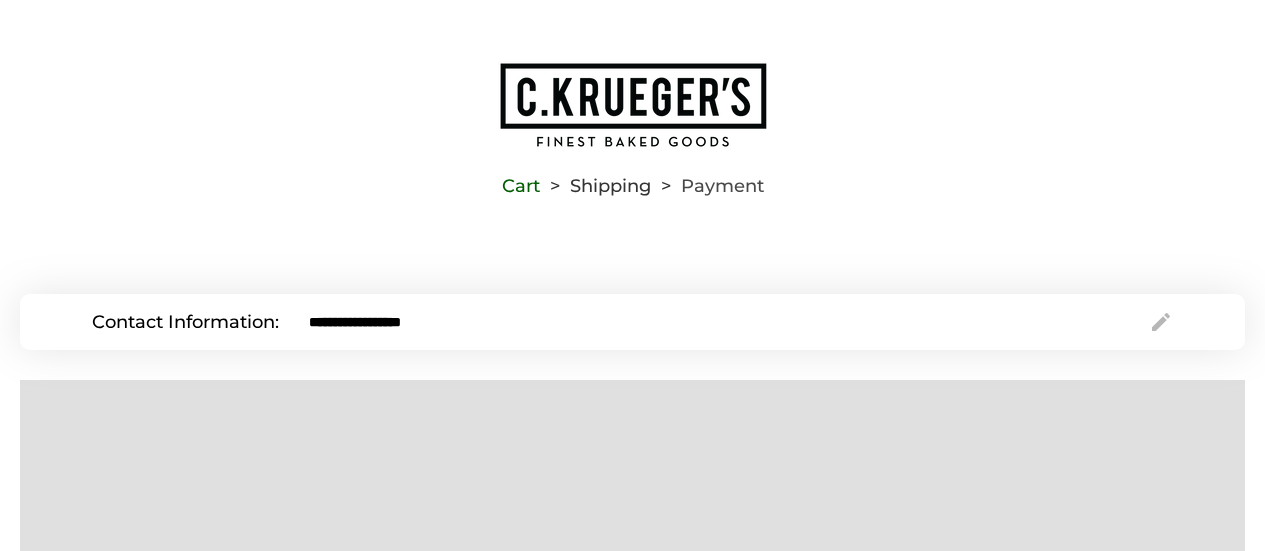 scroll, scrollTop: 0, scrollLeft: 0, axis: both 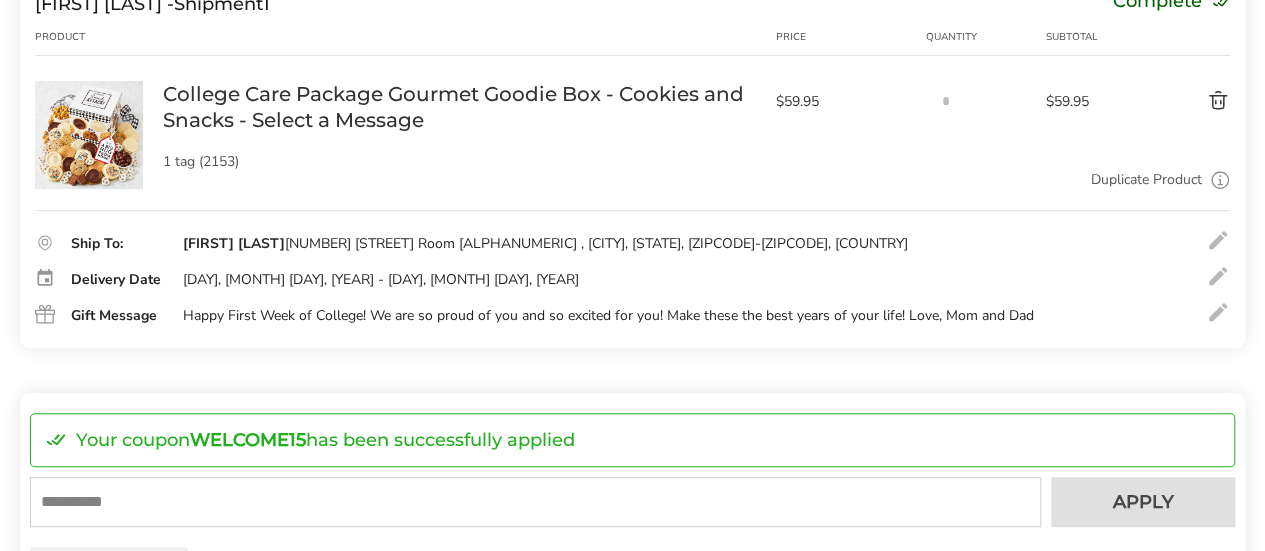 click at bounding box center (1218, 240) 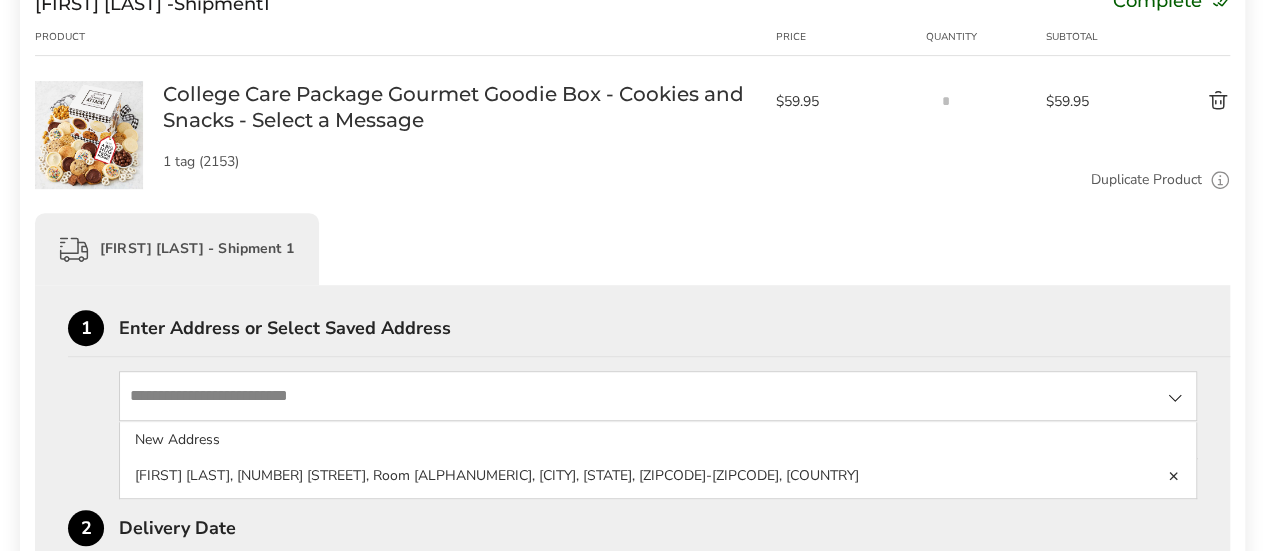 click at bounding box center [658, 396] 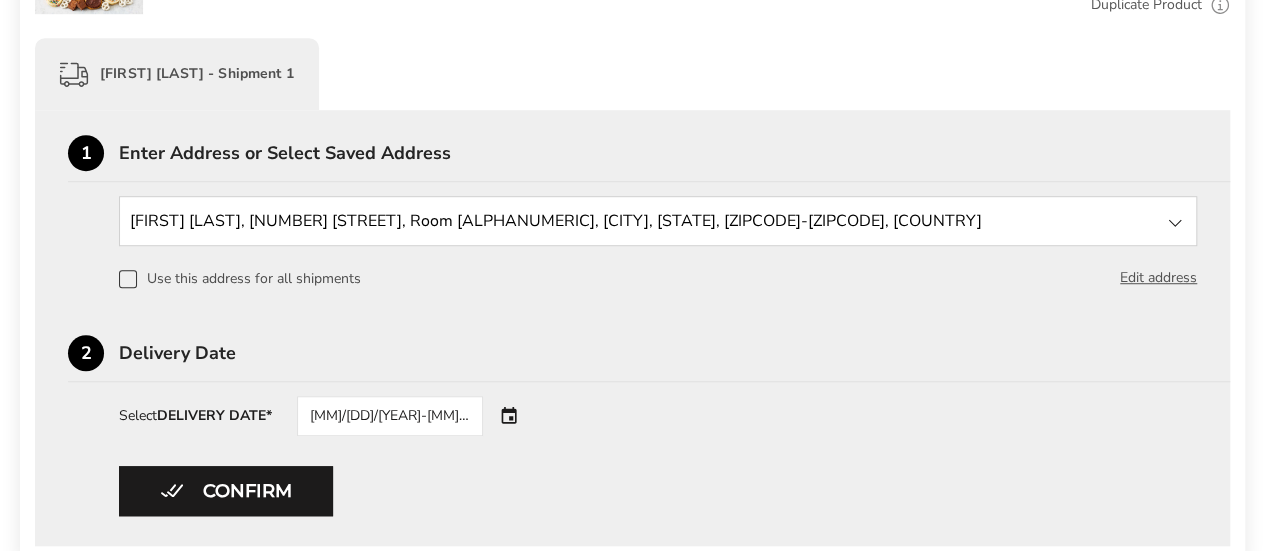 scroll, scrollTop: 583, scrollLeft: 0, axis: vertical 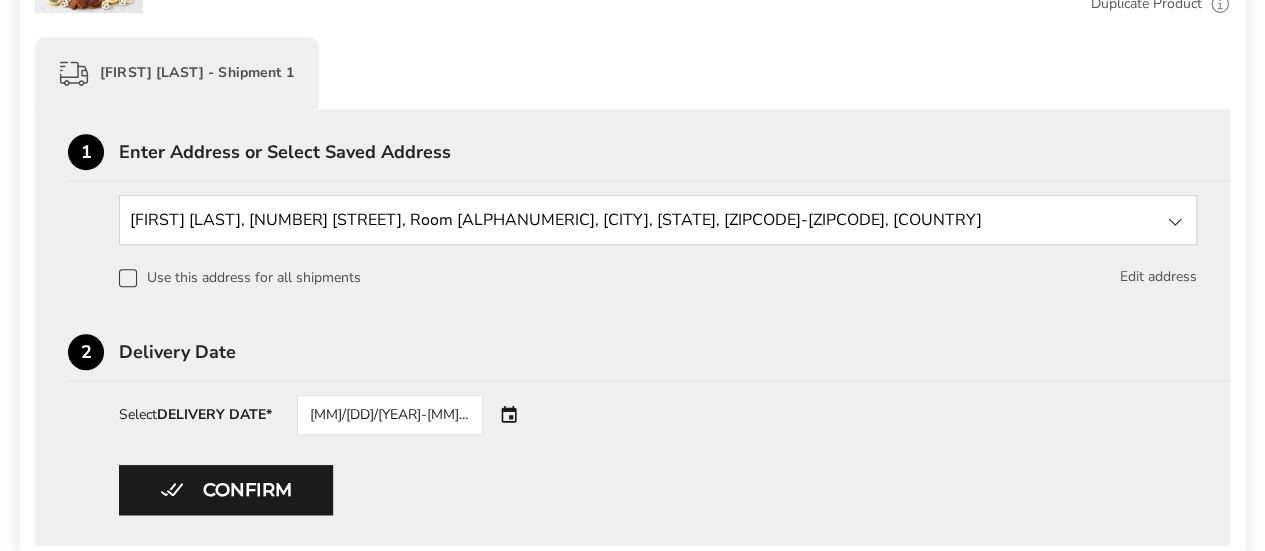 click on "Edit address" at bounding box center (1158, 277) 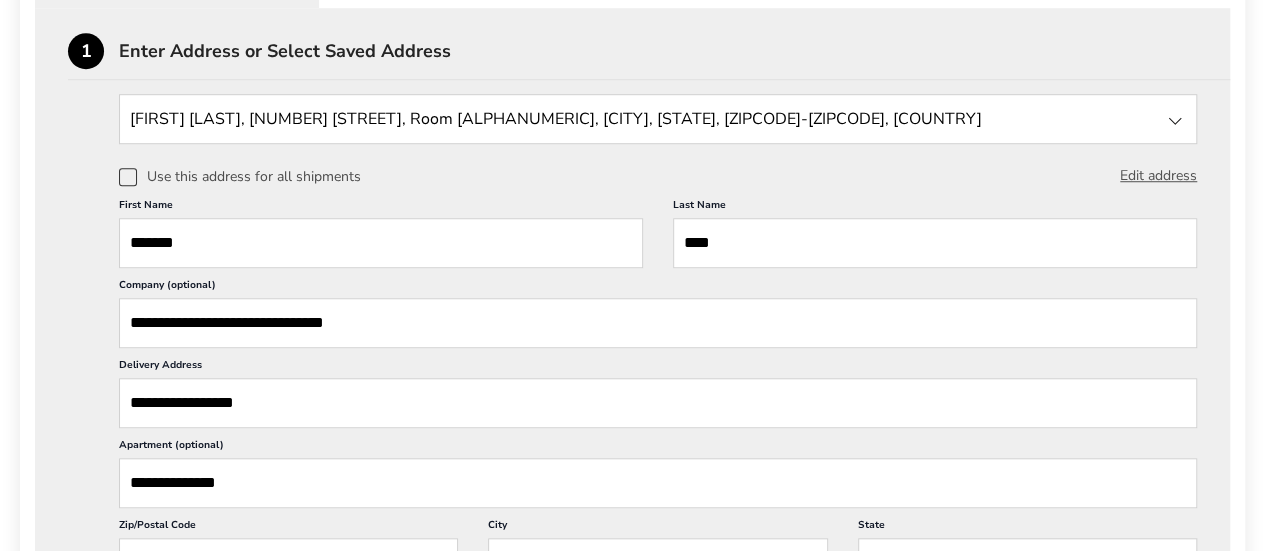 scroll, scrollTop: 685, scrollLeft: 0, axis: vertical 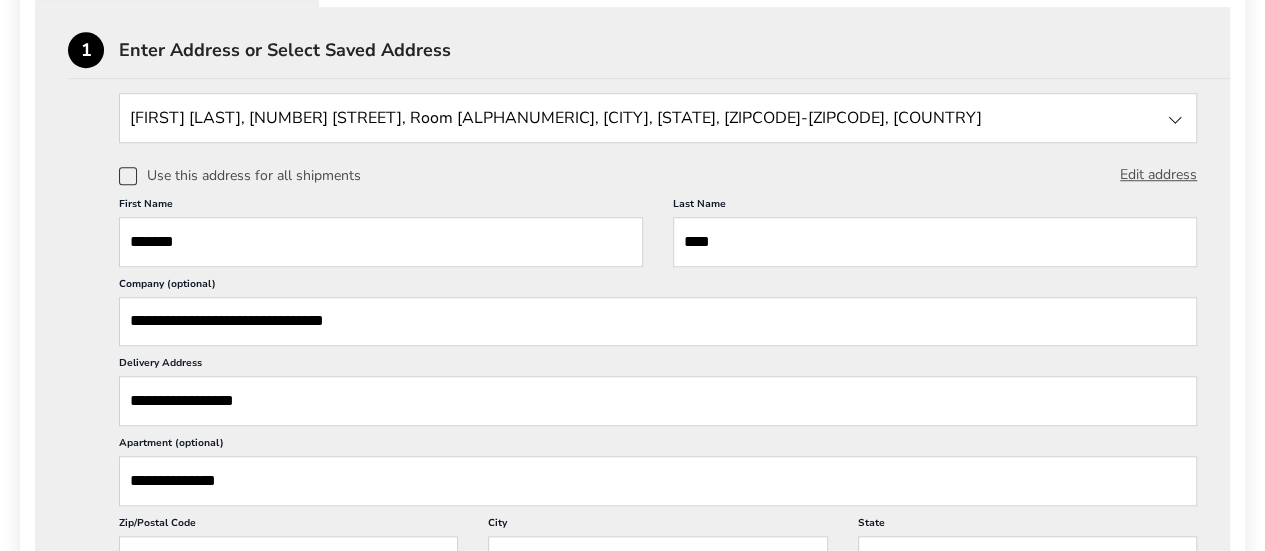 drag, startPoint x: 394, startPoint y: 319, endPoint x: 105, endPoint y: 307, distance: 289.24902 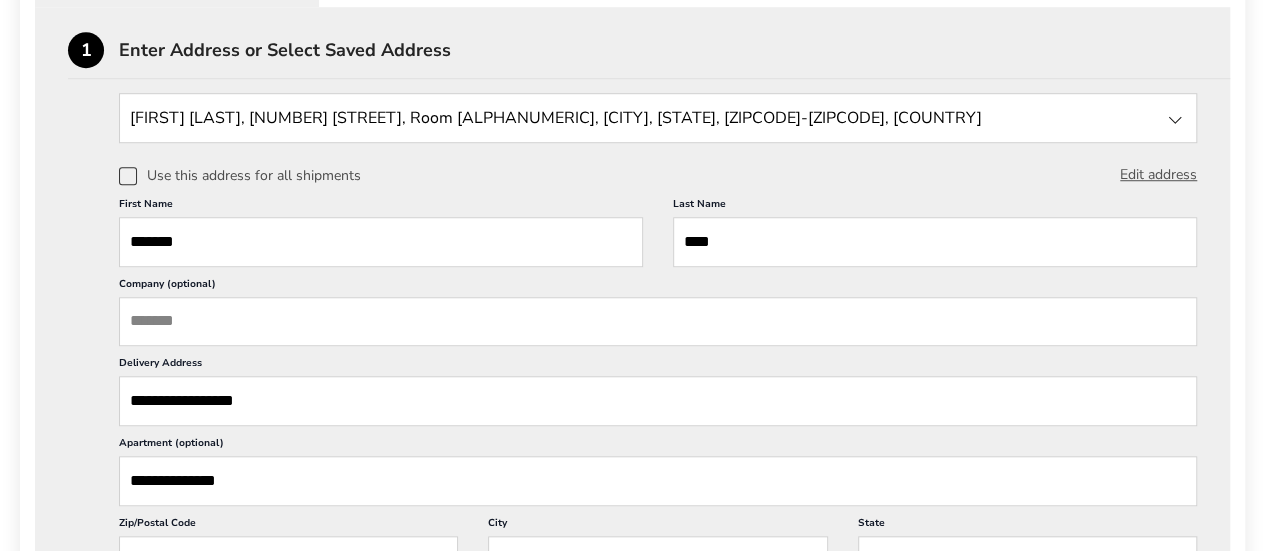 type 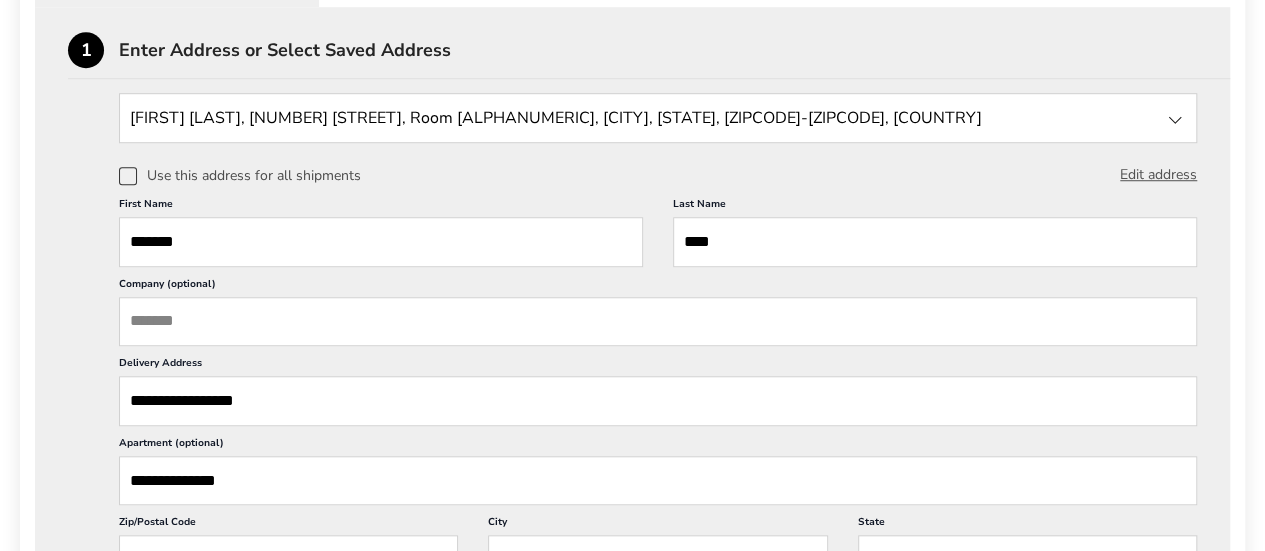 scroll, scrollTop: 0, scrollLeft: 0, axis: both 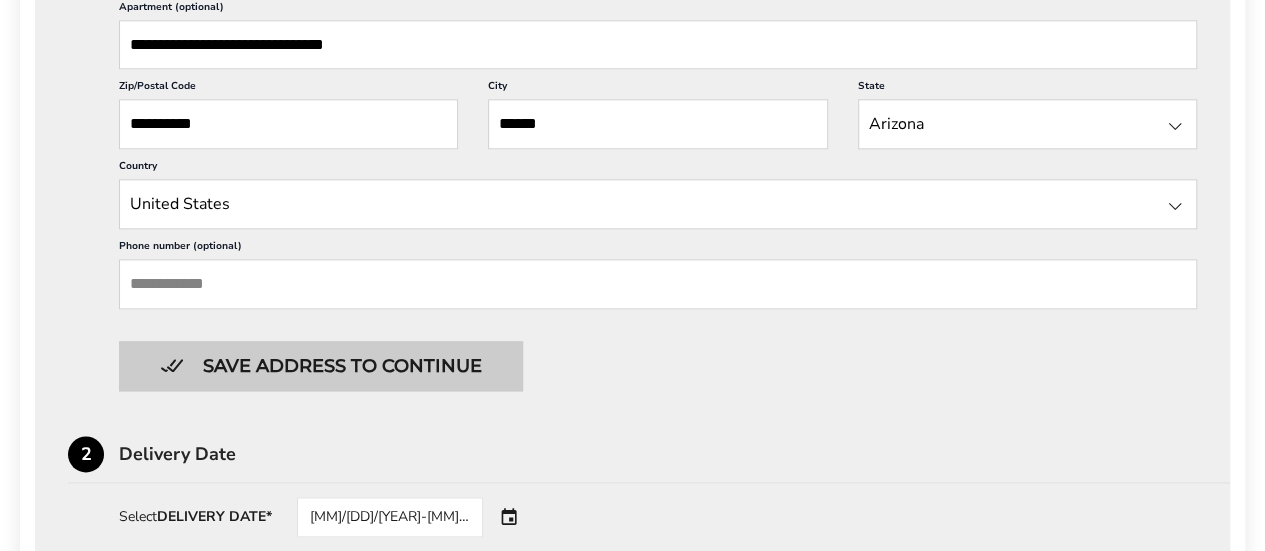type on "**********" 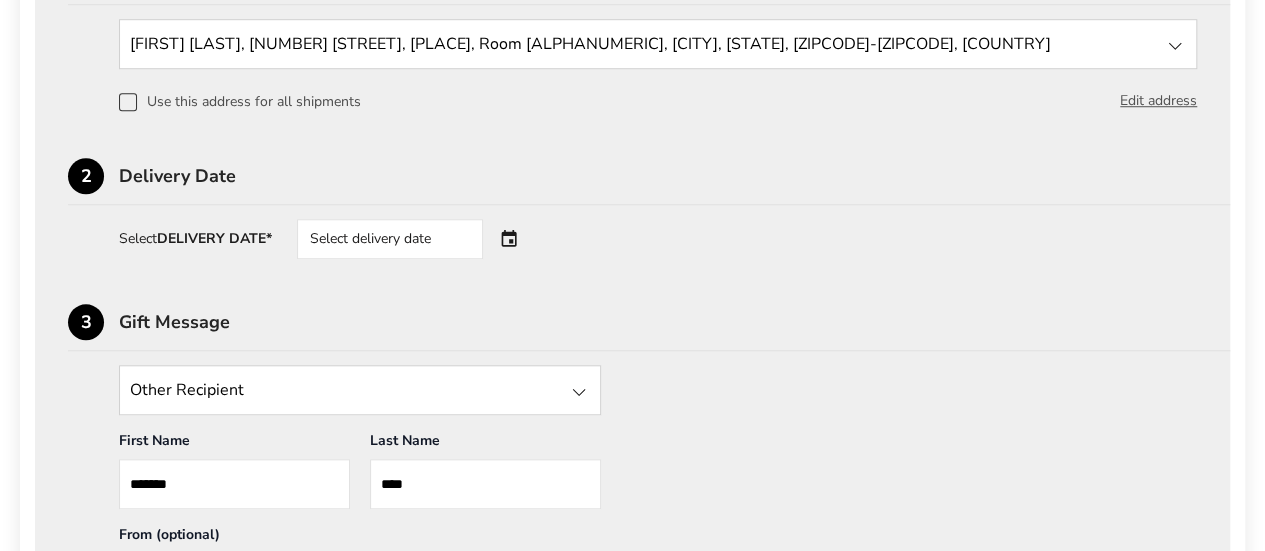 scroll, scrollTop: 765, scrollLeft: 0, axis: vertical 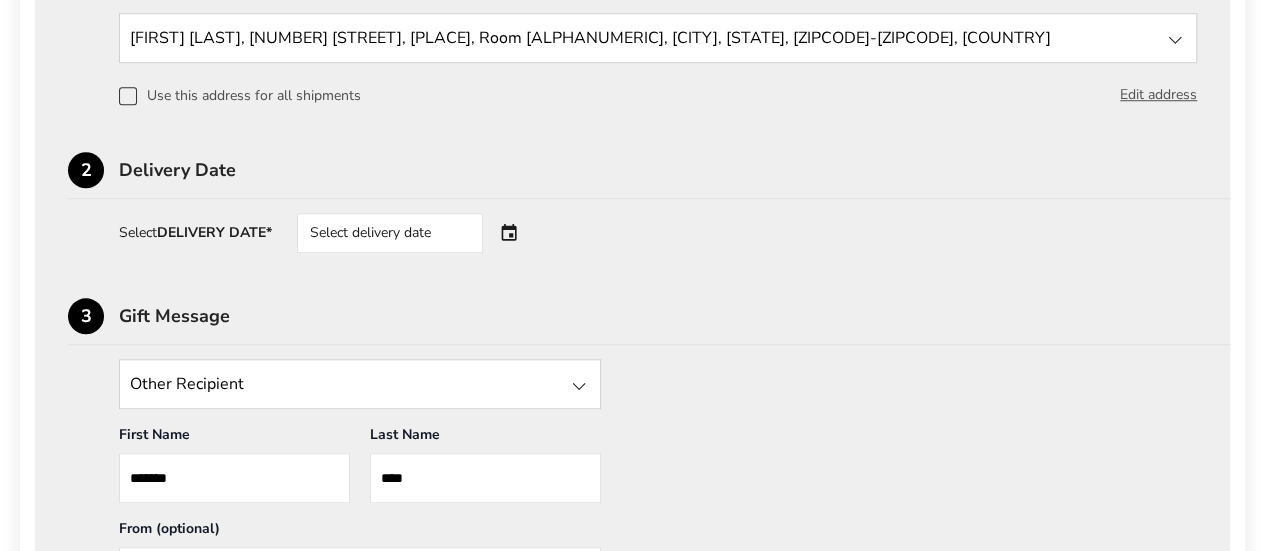 click on "Select delivery date" at bounding box center [418, 233] 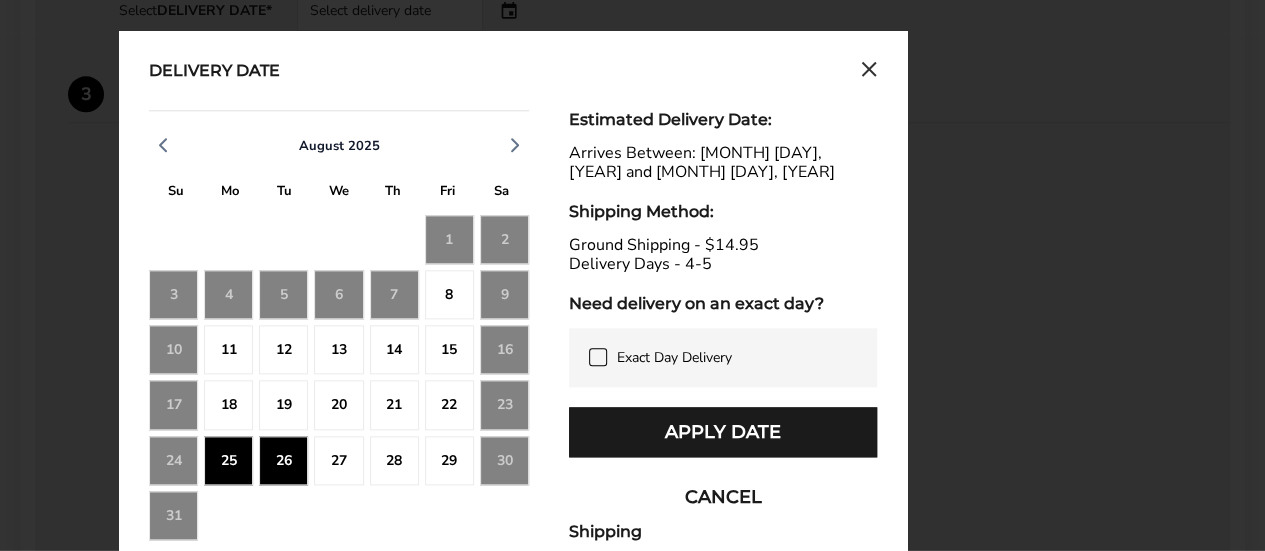 scroll, scrollTop: 988, scrollLeft: 0, axis: vertical 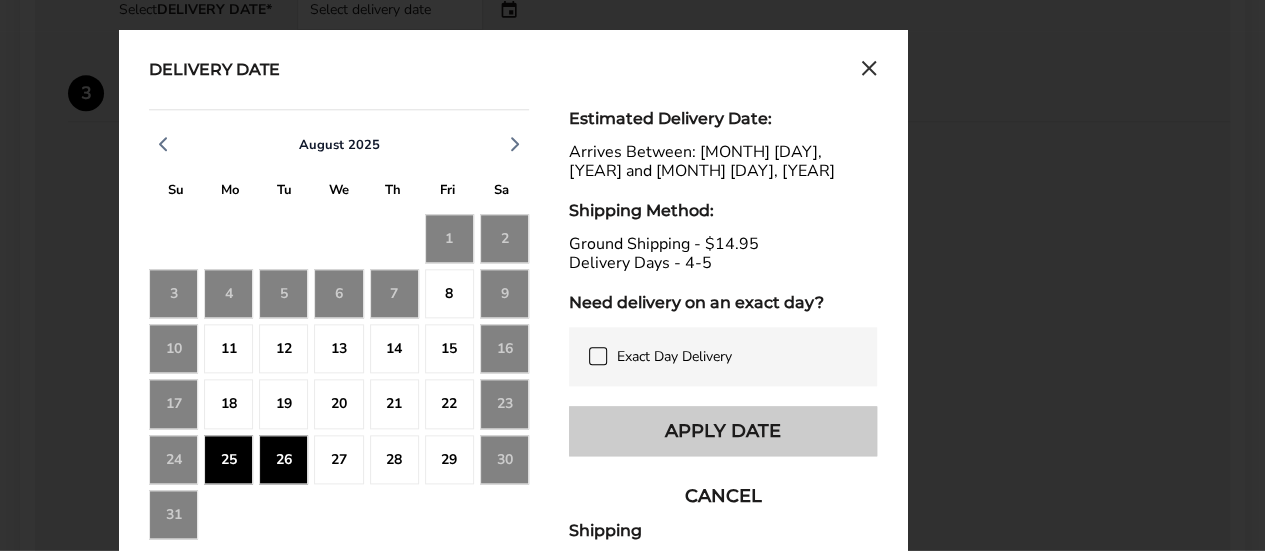 click on "Apply Date" at bounding box center [723, 431] 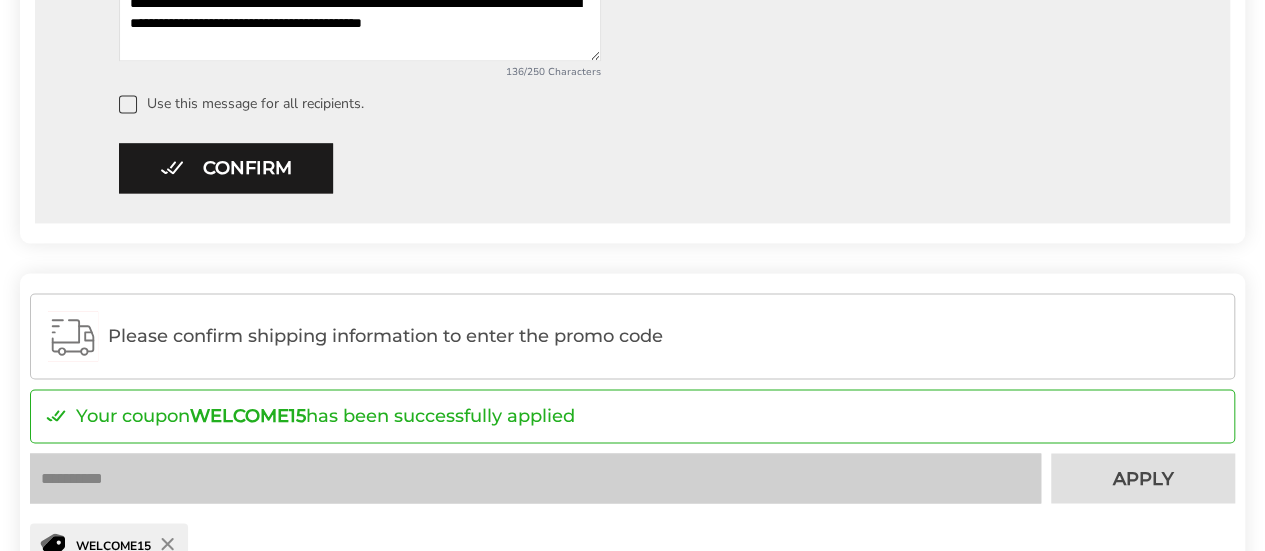 scroll, scrollTop: 1432, scrollLeft: 0, axis: vertical 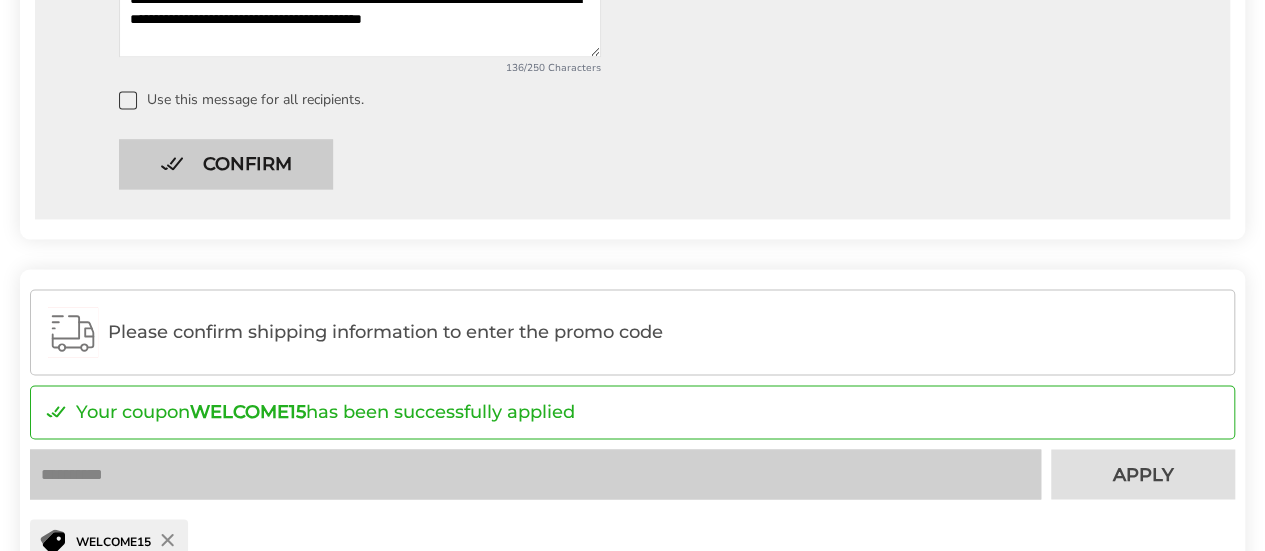 click on "Confirm" at bounding box center [226, 164] 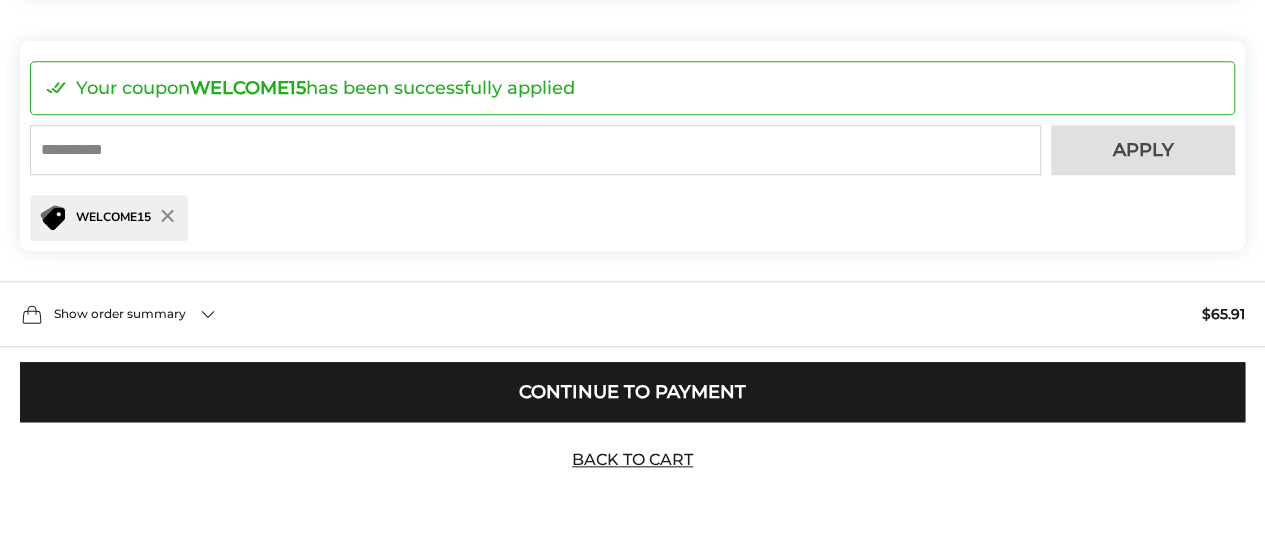 scroll, scrollTop: 758, scrollLeft: 0, axis: vertical 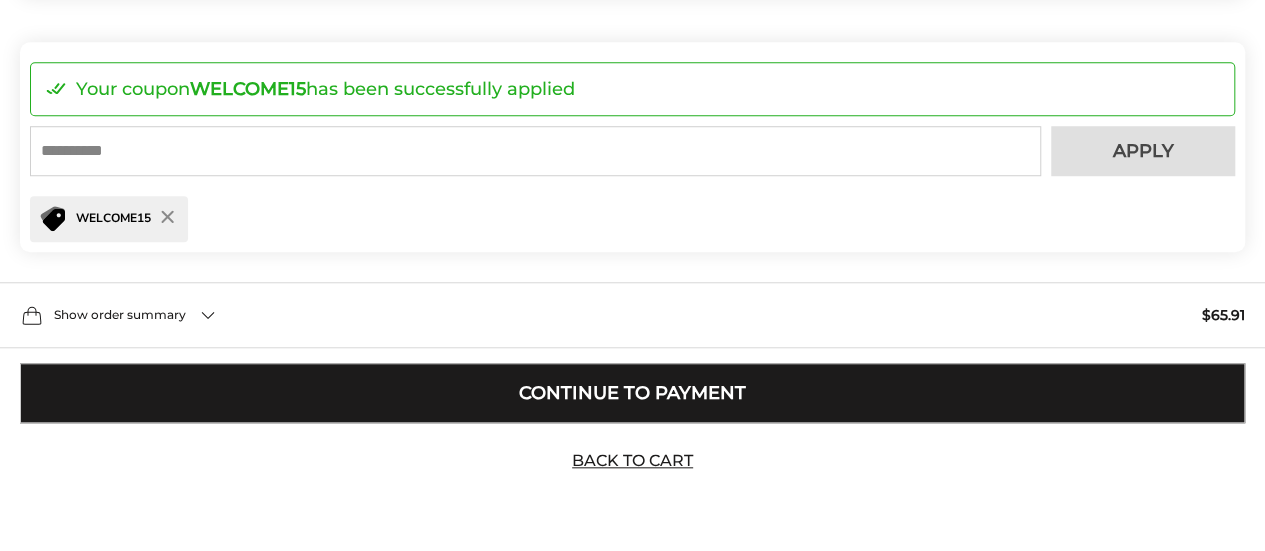 click on "Continue to Payment" at bounding box center [632, 393] 